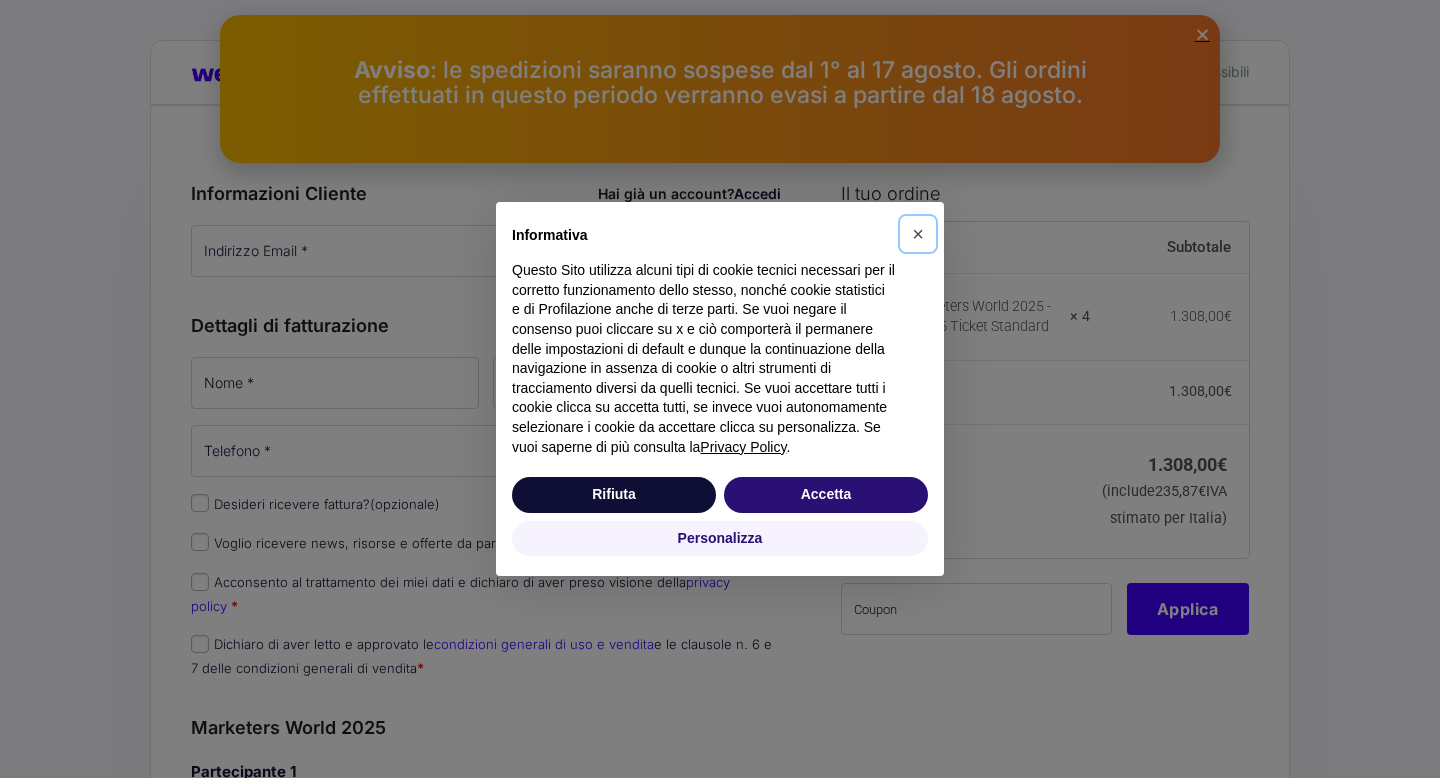 scroll, scrollTop: 116, scrollLeft: 0, axis: vertical 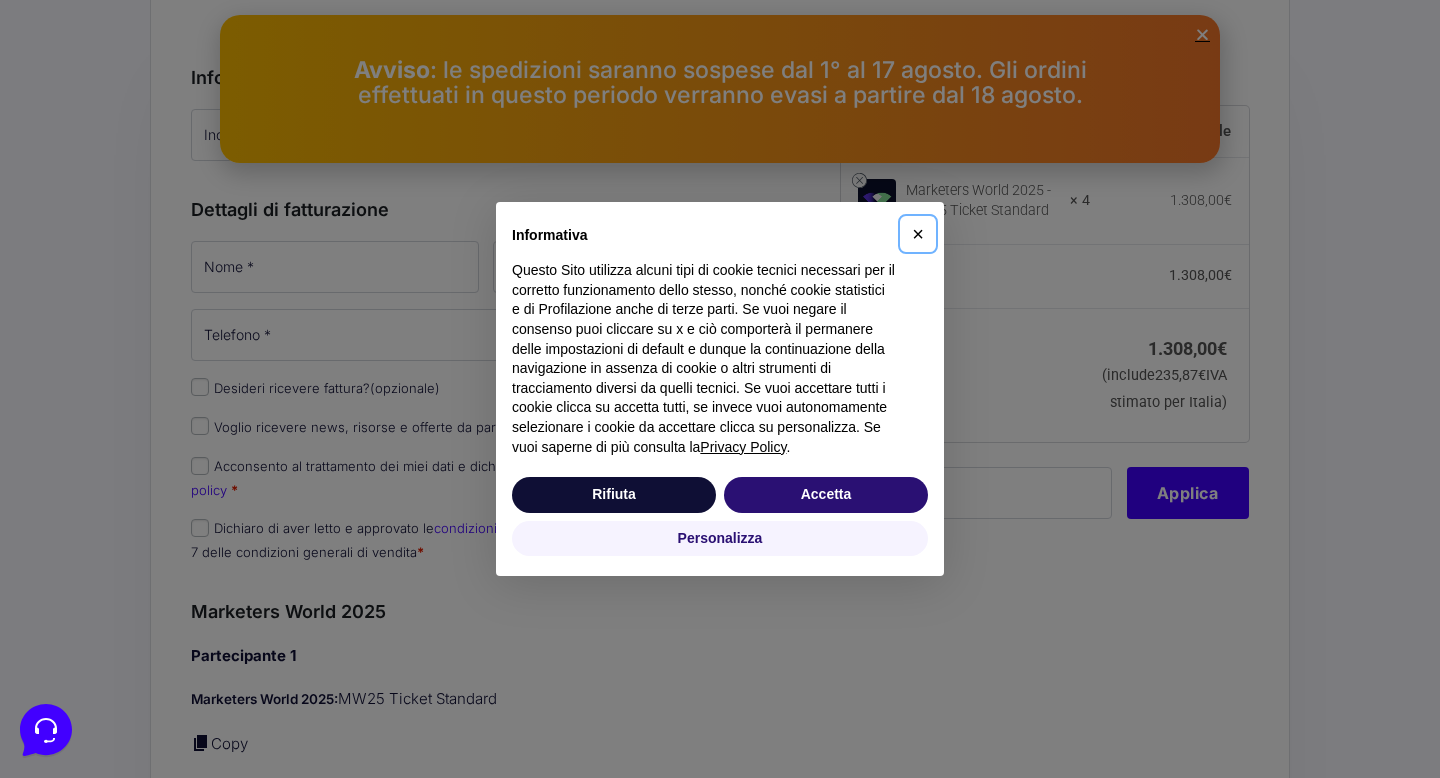 click on "×" at bounding box center (918, 234) 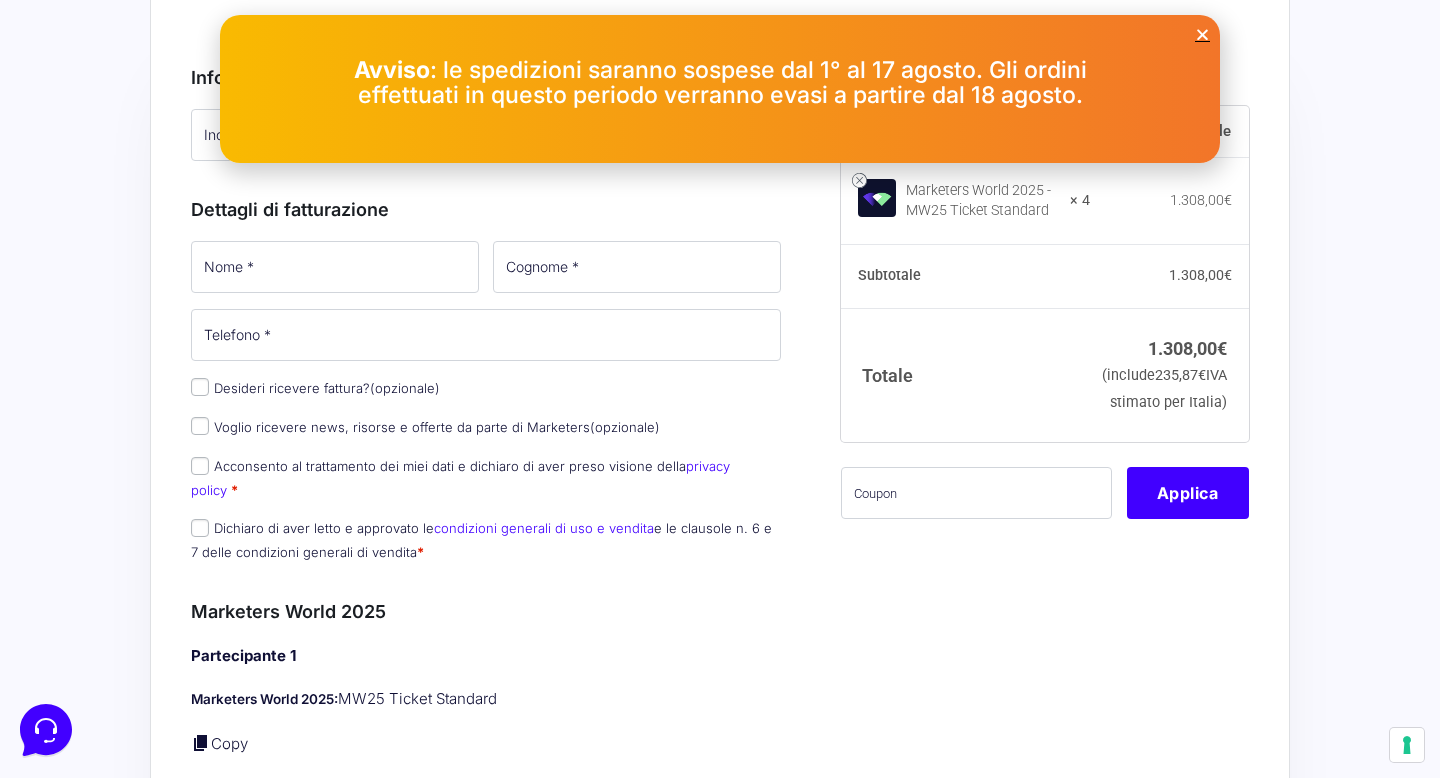 click at bounding box center [1202, 34] 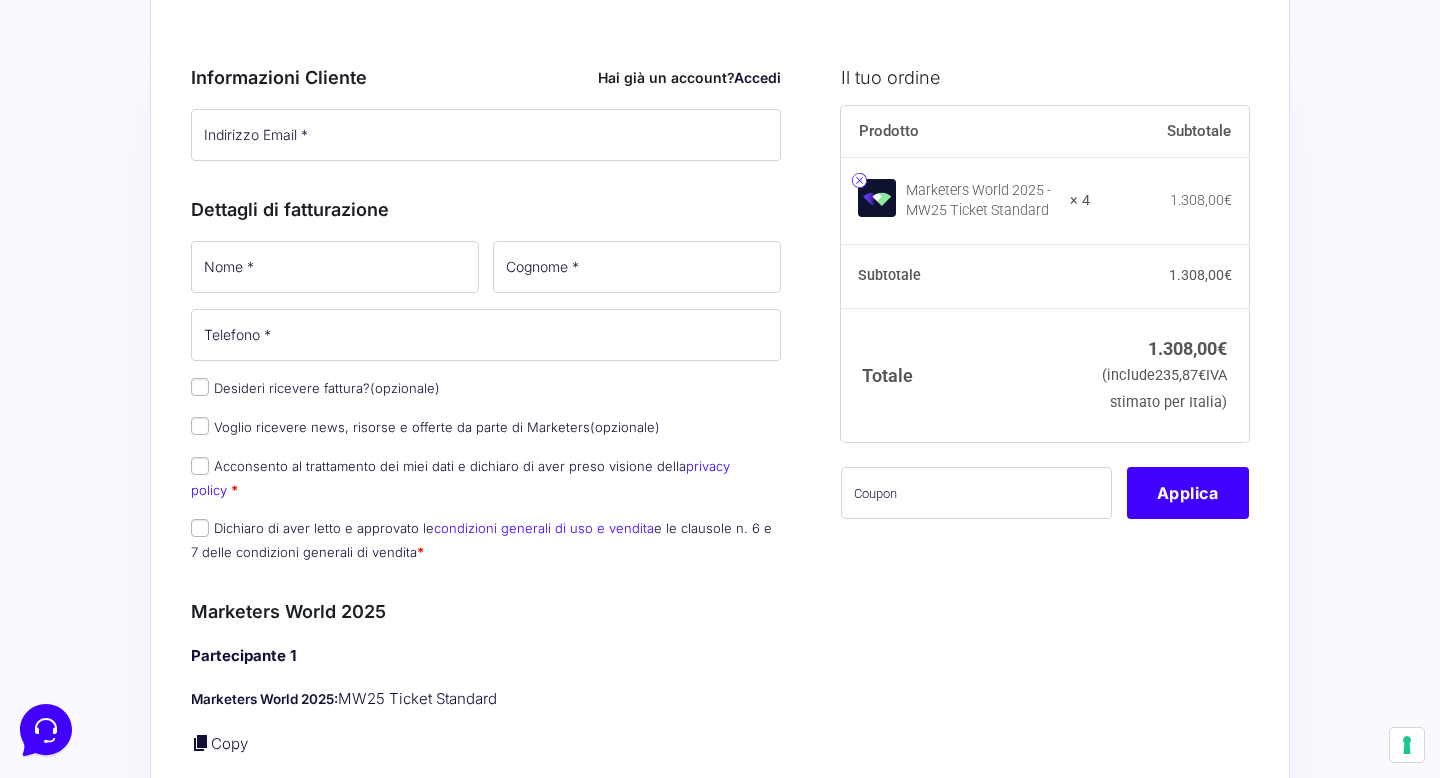 click at bounding box center (859, 180) 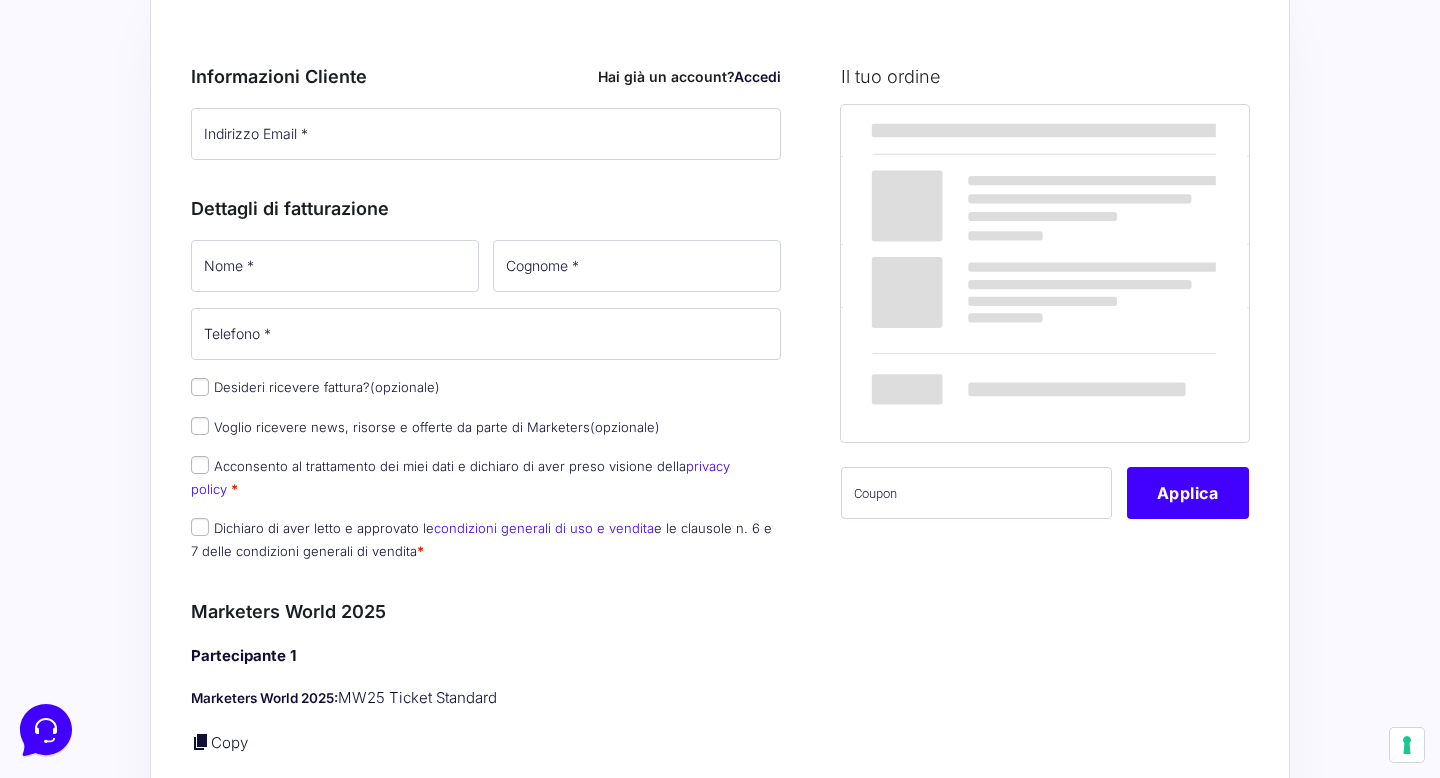 scroll, scrollTop: 0, scrollLeft: 0, axis: both 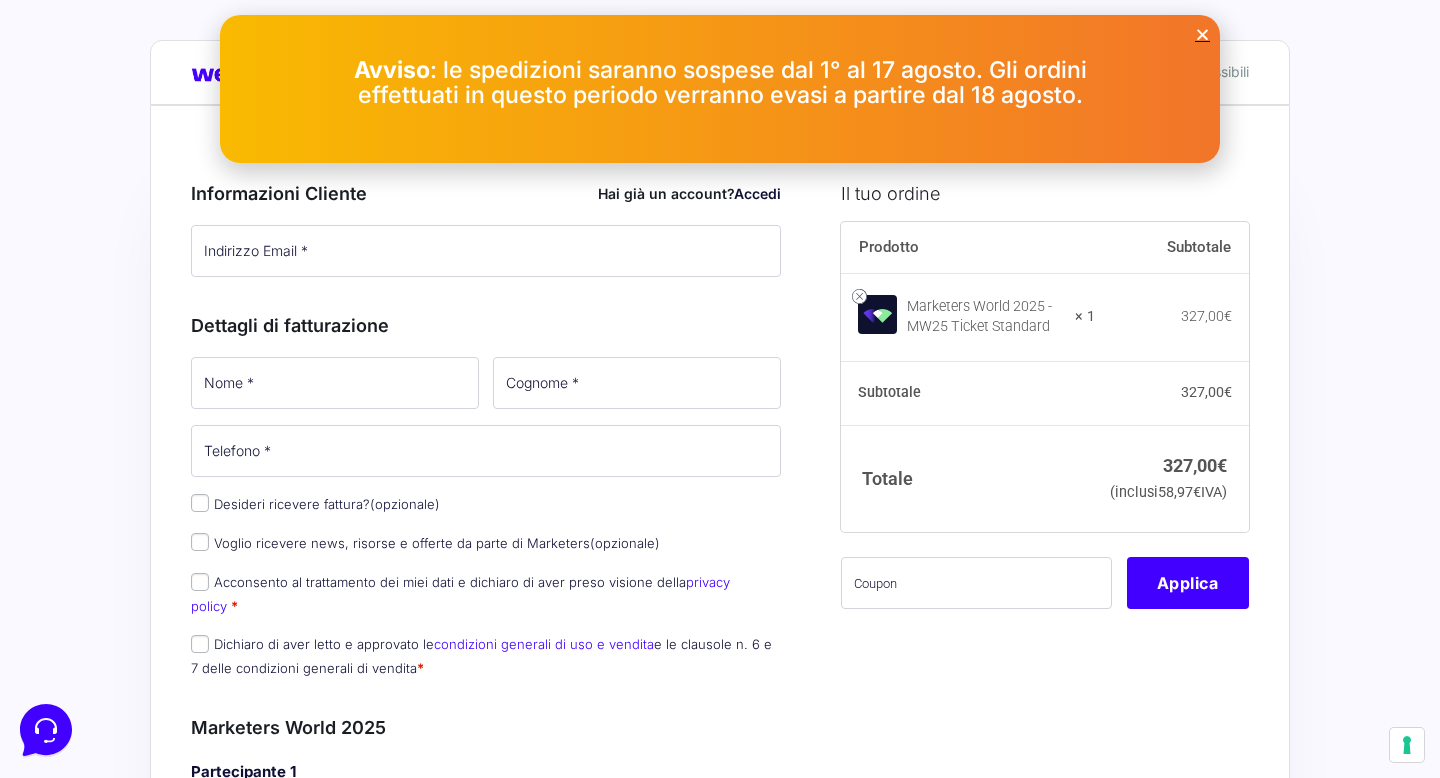 click at bounding box center (1202, 34) 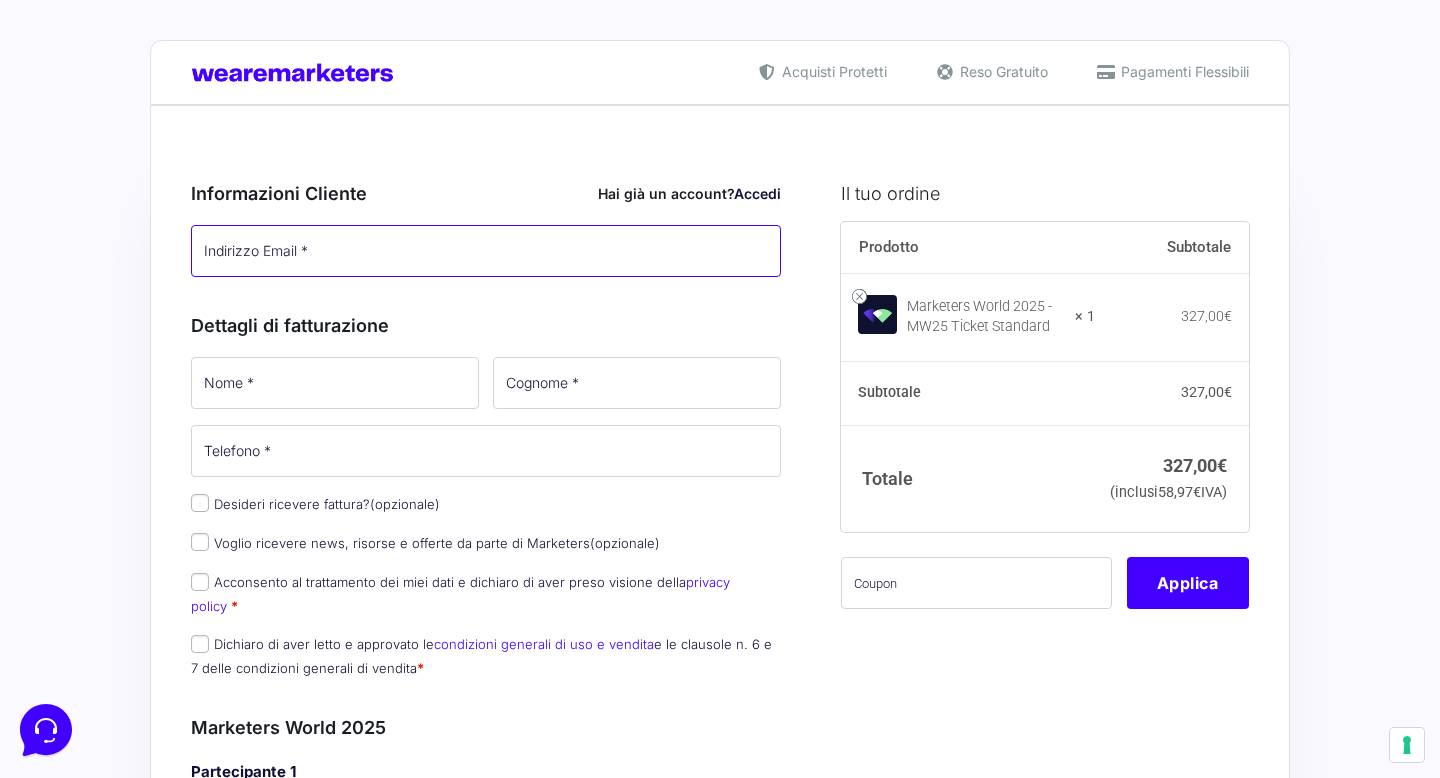 click on "Indirizzo Email  *" at bounding box center [486, 251] 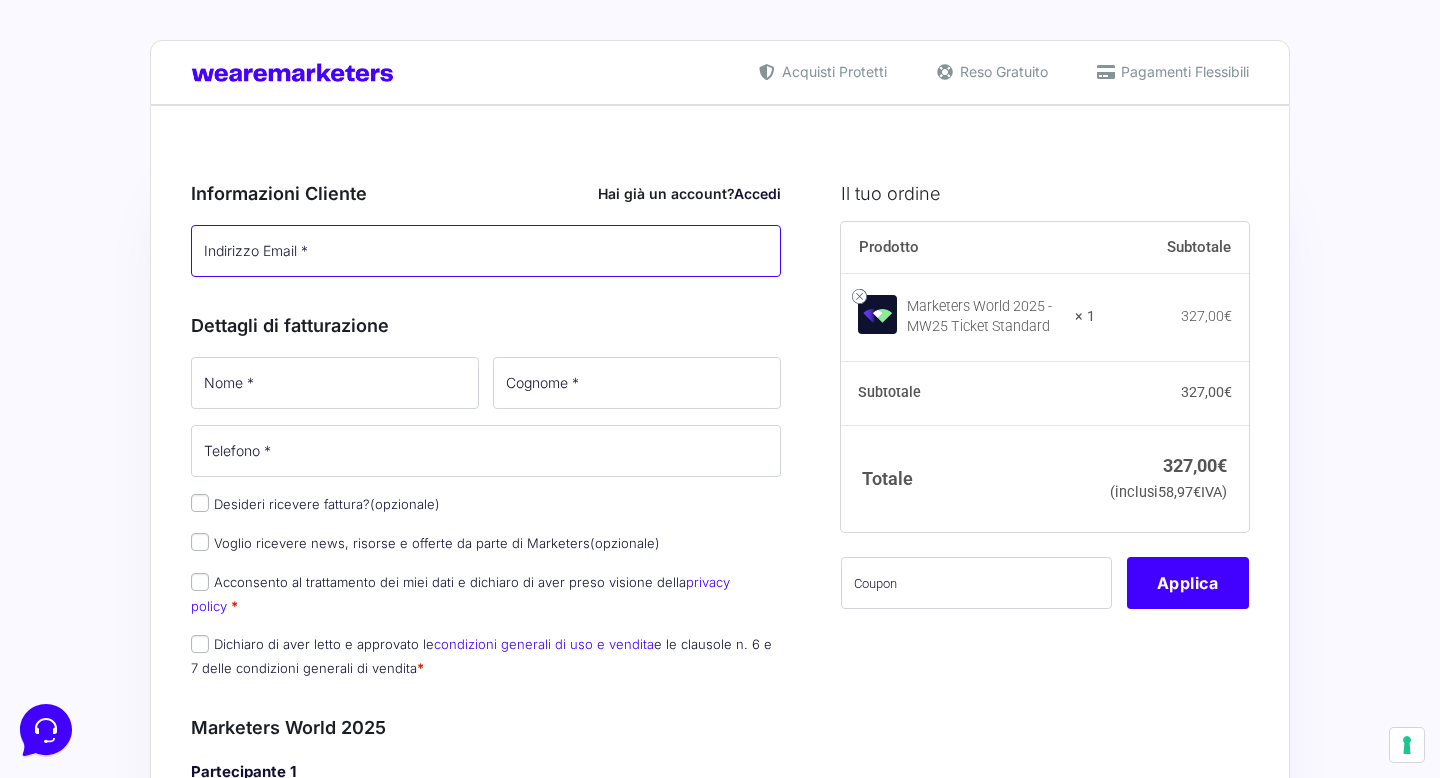 type on "[EMAIL]" 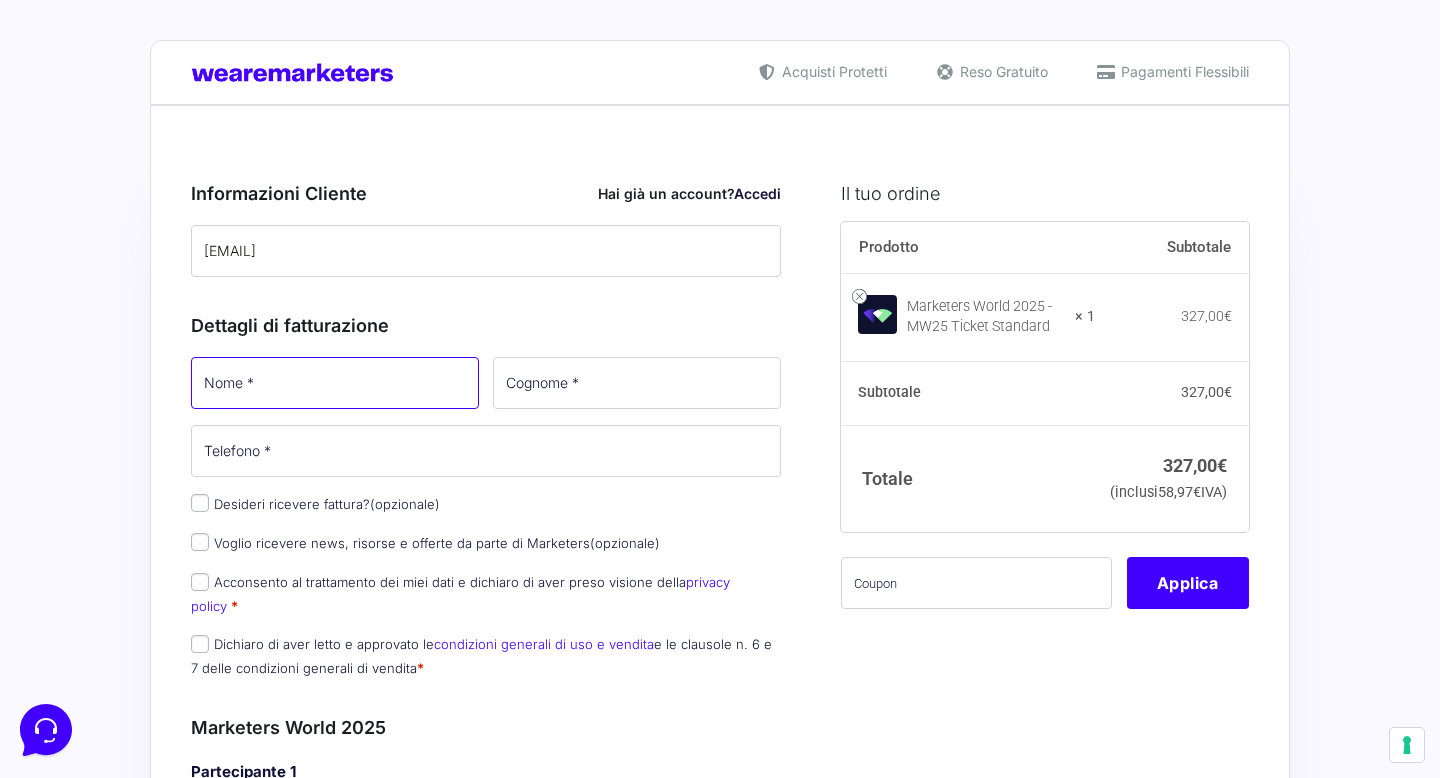 type on "[FIRST]" 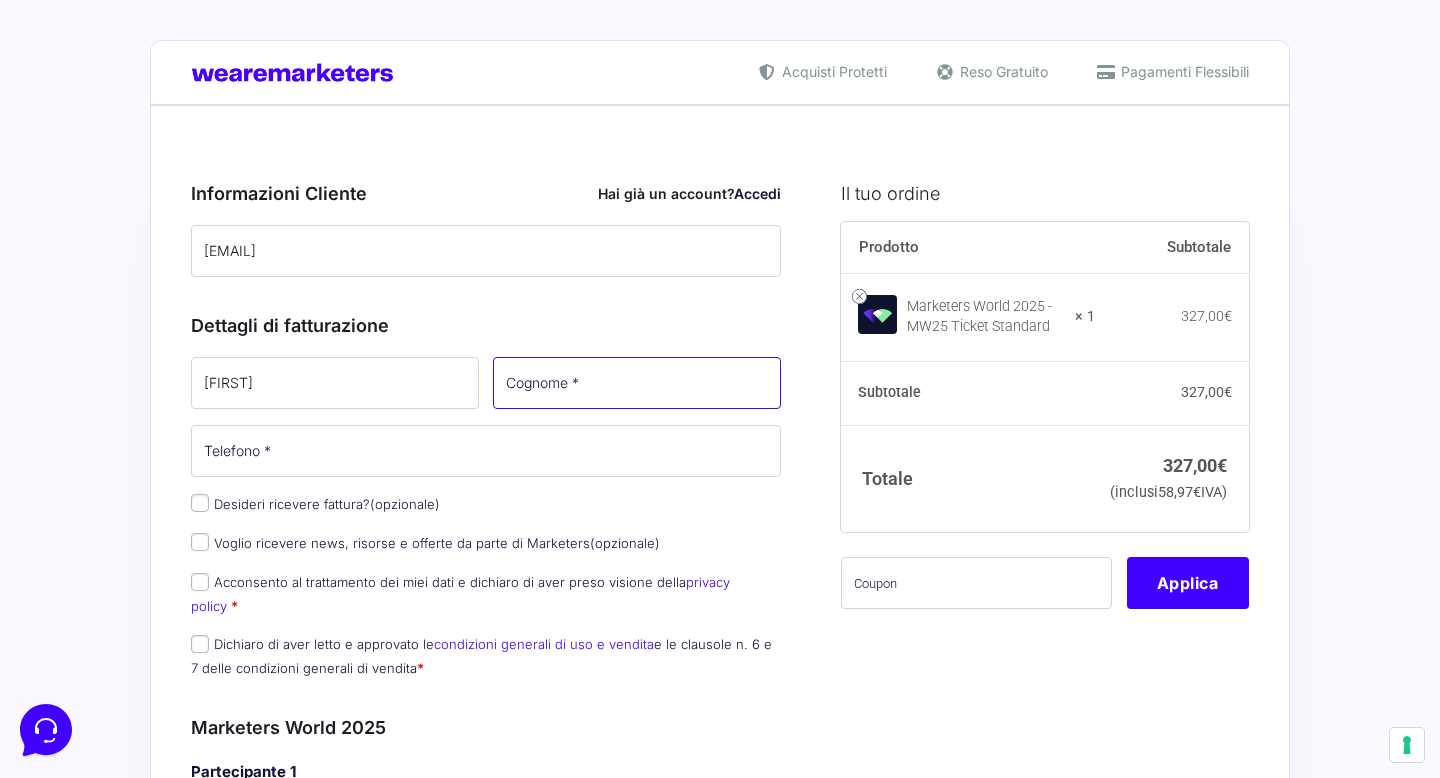 type on "Ferrari" 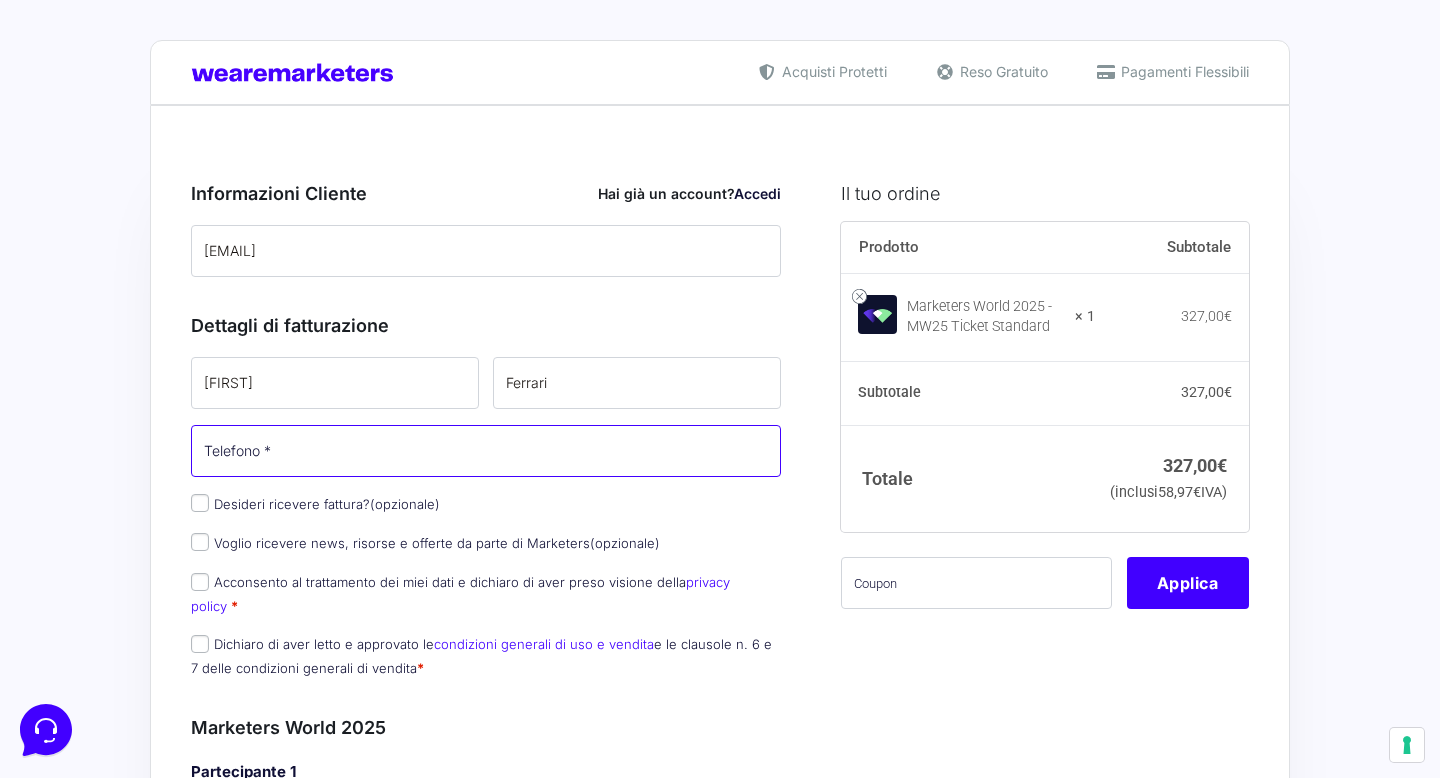 type on "[PHONE]" 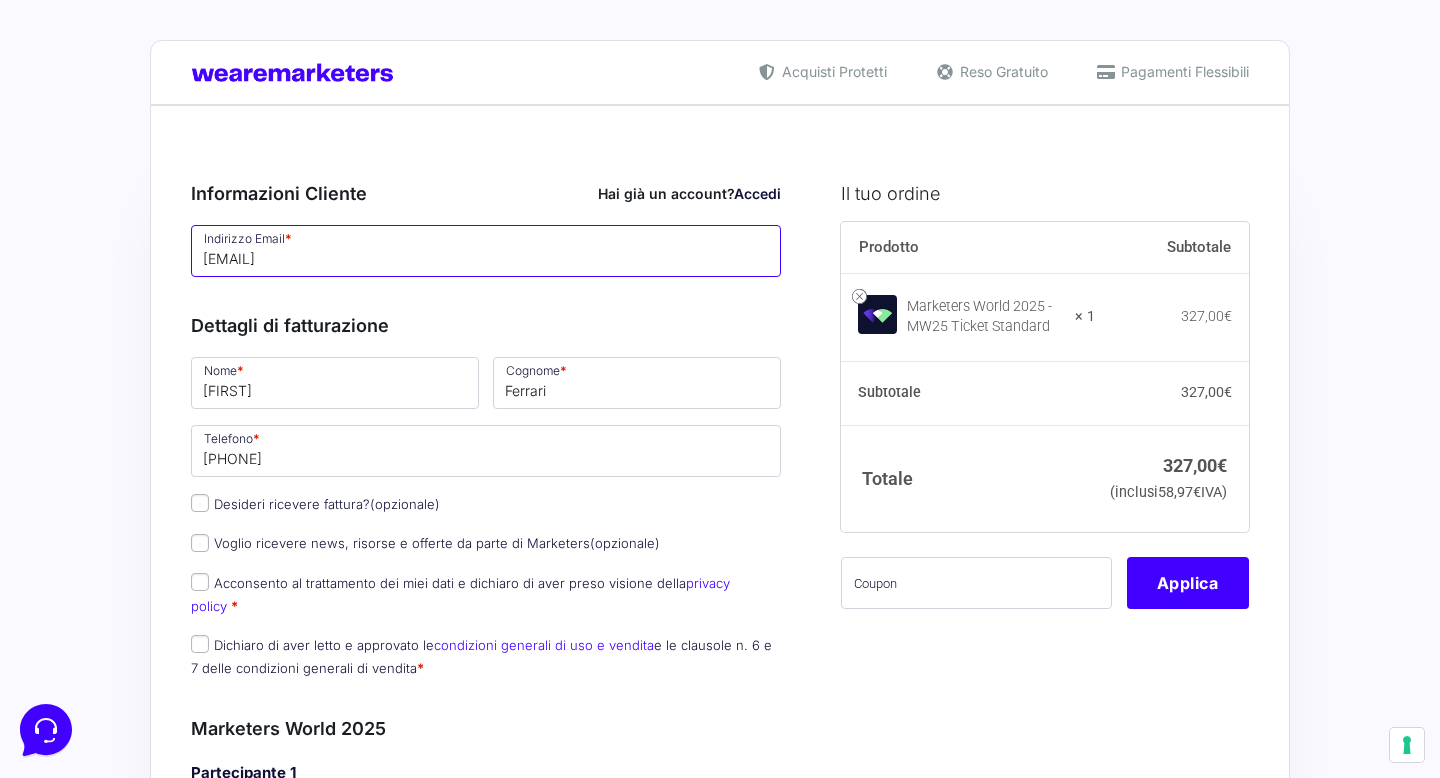 scroll, scrollTop: 231, scrollLeft: 0, axis: vertical 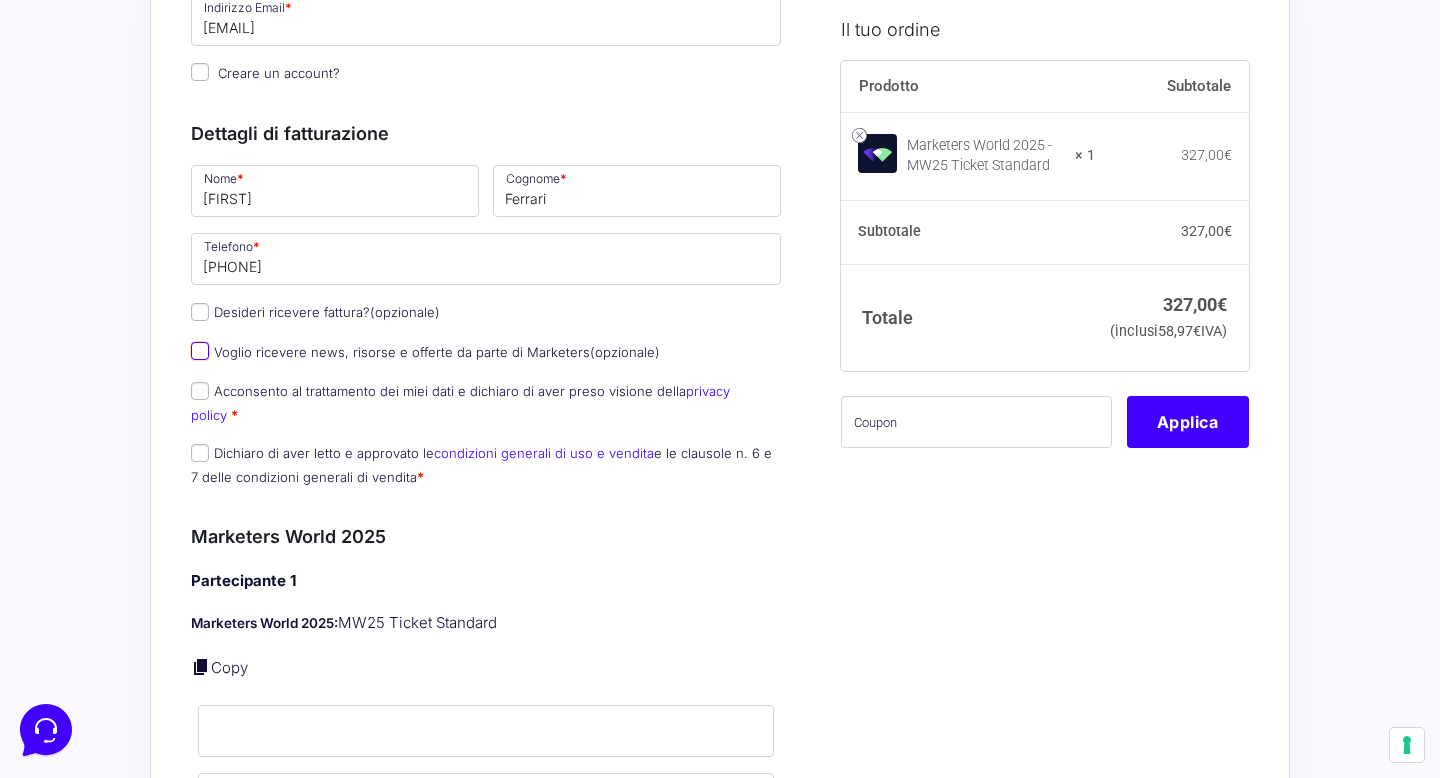 click on "Voglio ricevere news, risorse e offerte da parte di Marketers  (opzionale)" at bounding box center (200, 351) 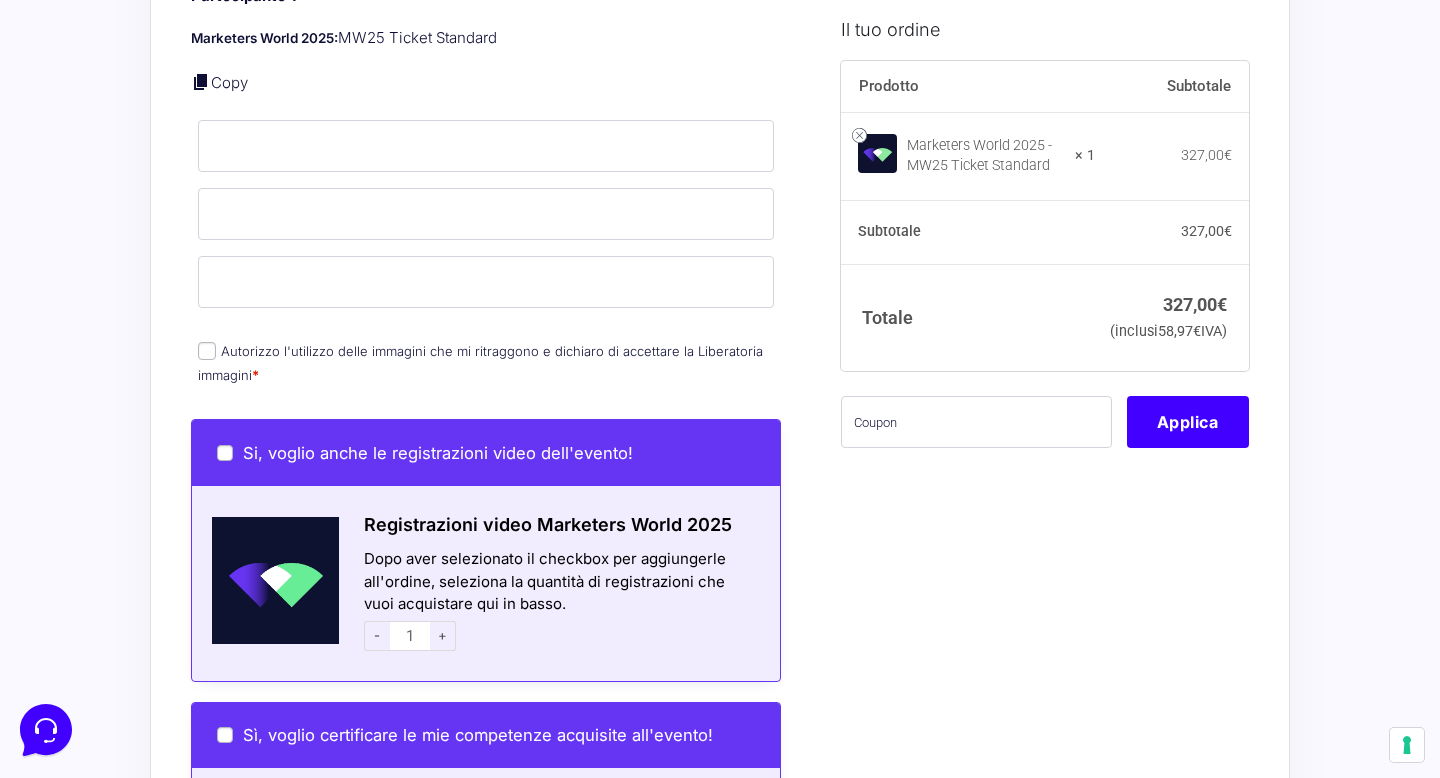 scroll, scrollTop: 824, scrollLeft: 0, axis: vertical 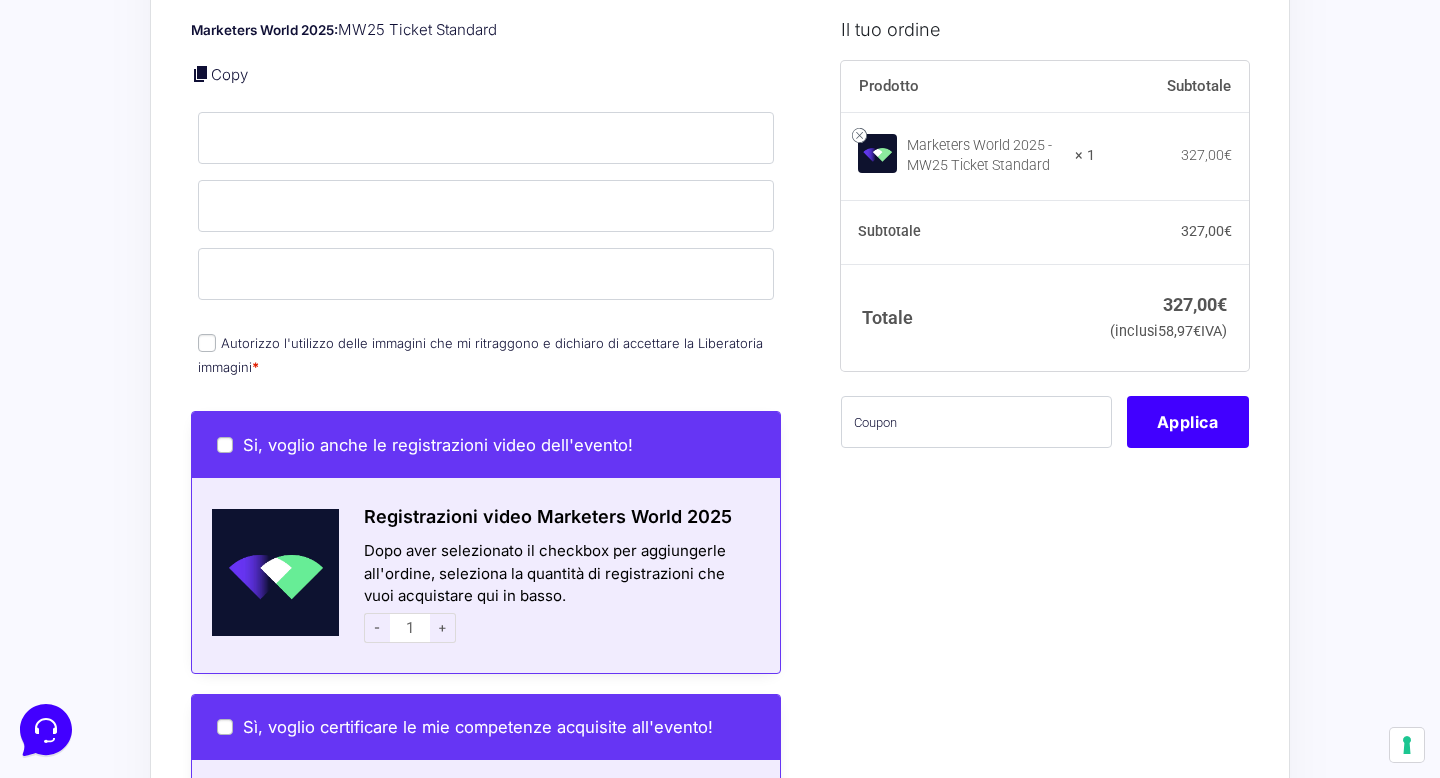 click on "Autorizzo l'utilizzo delle immagini che mi ritraggono e dichiaro di accettare la Liberatoria immagini  *" at bounding box center [207, 343] 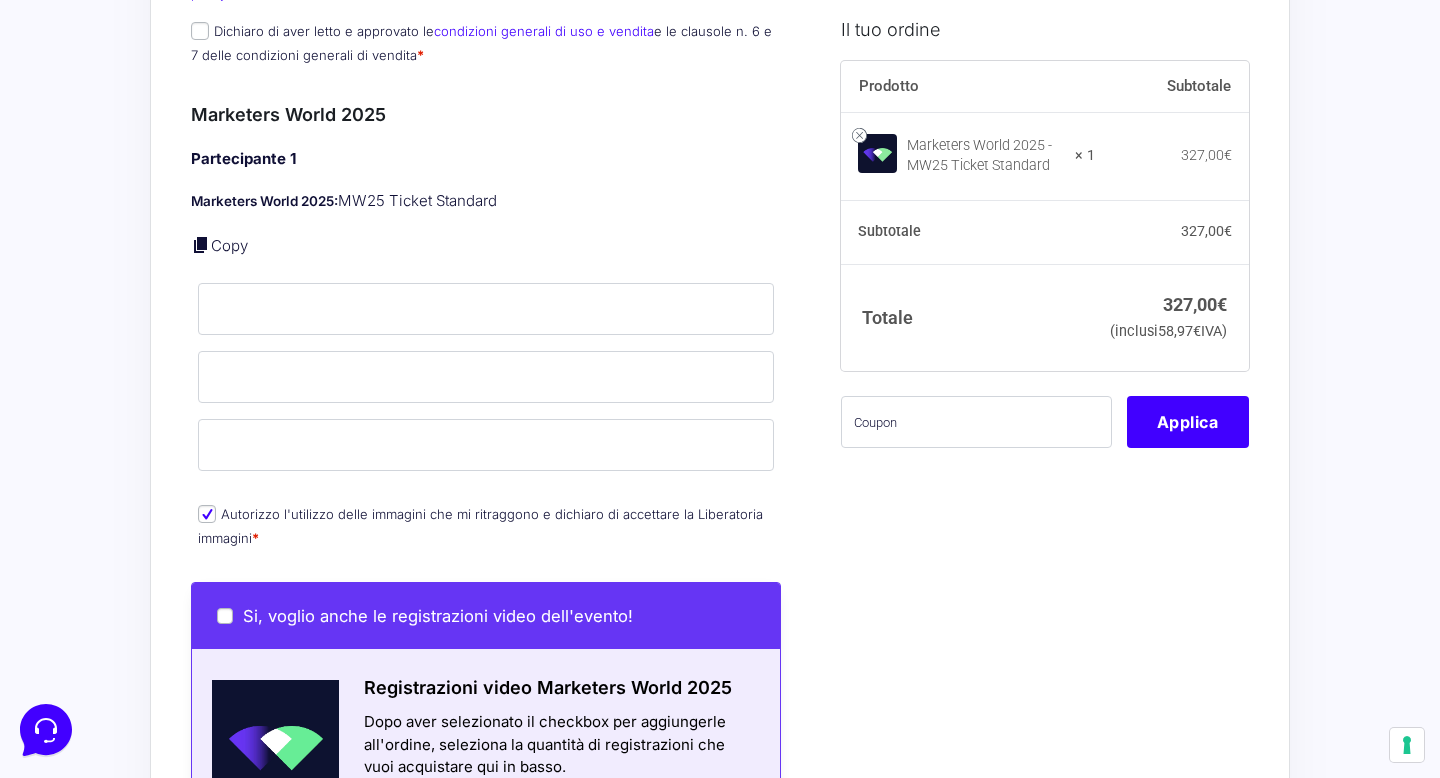 scroll, scrollTop: 618, scrollLeft: 0, axis: vertical 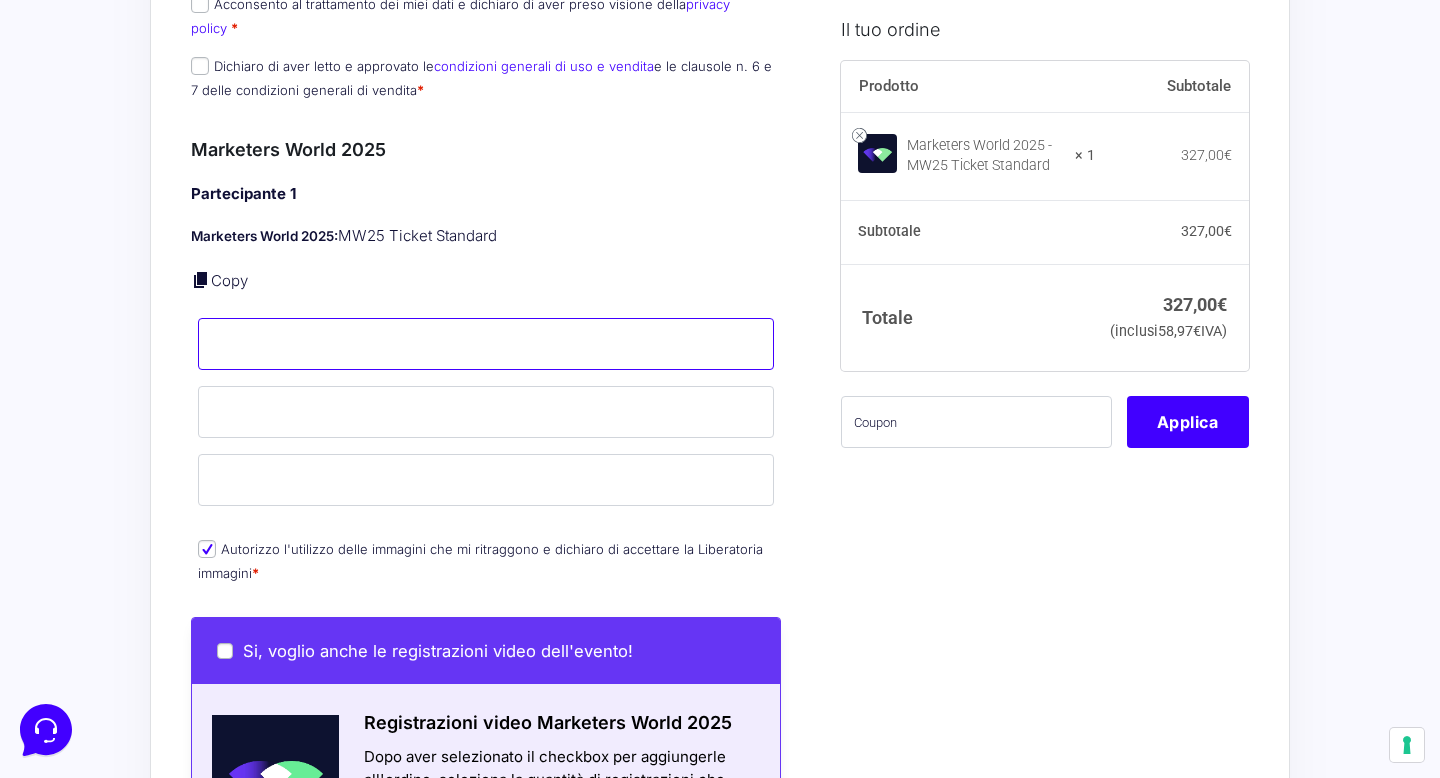click on "Nome  *" at bounding box center (486, 344) 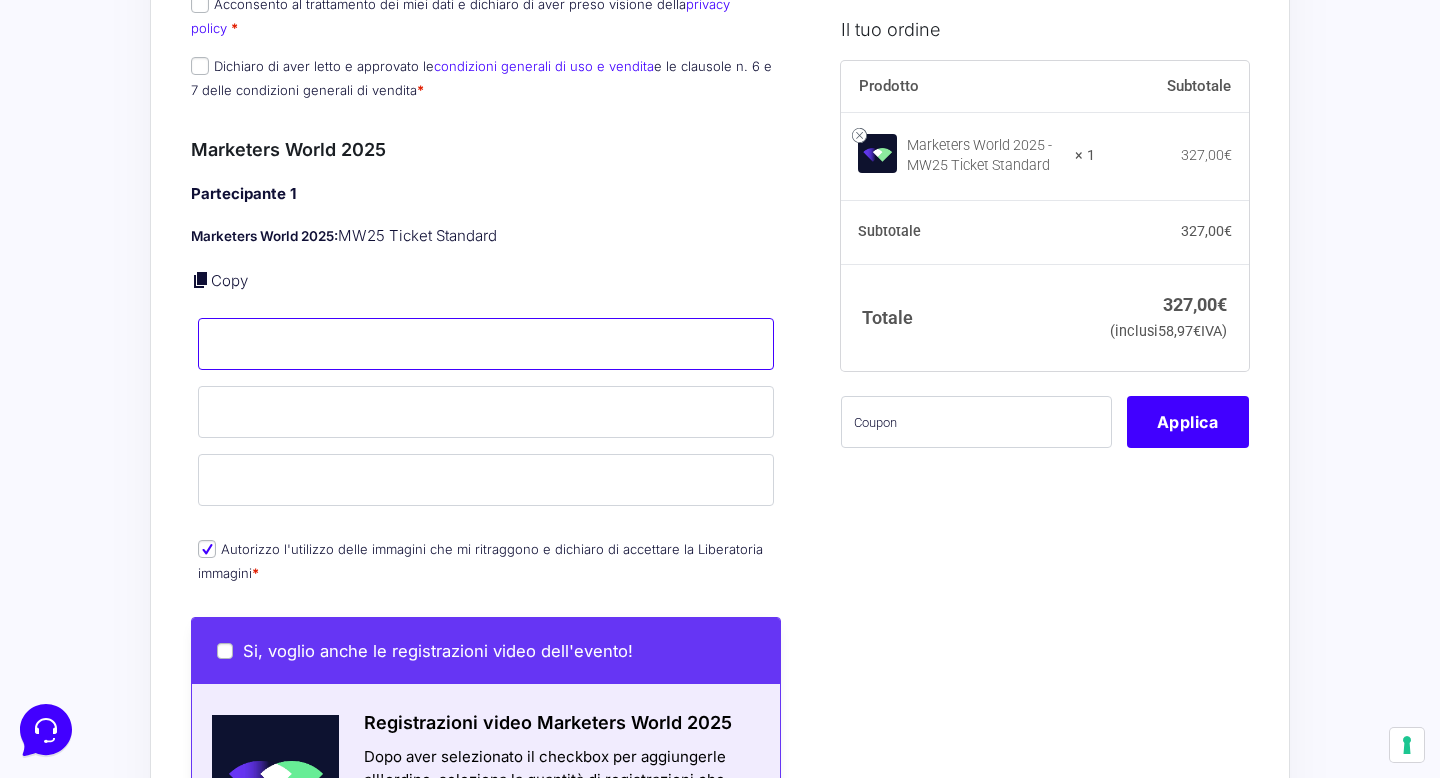 type on "[FIRST]" 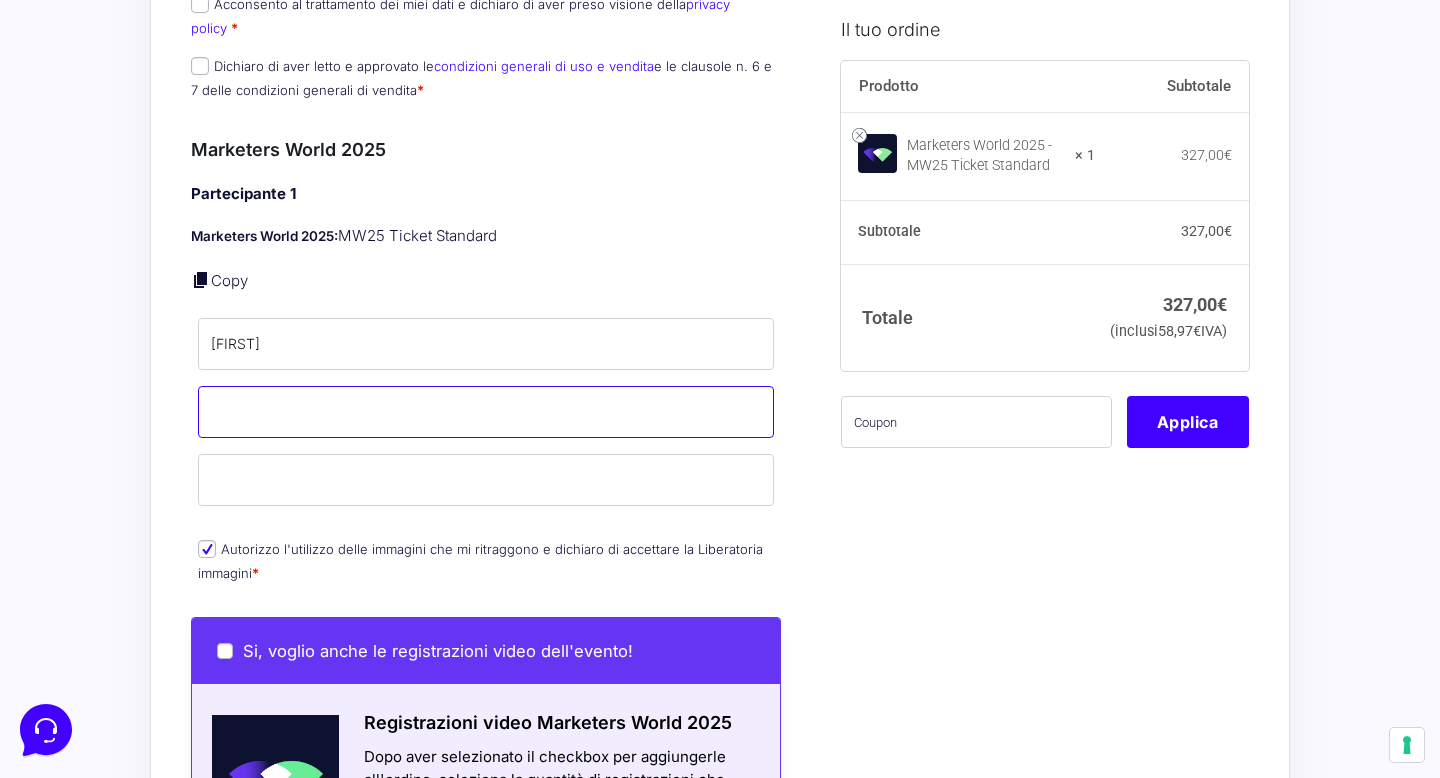 type on "Ferrari" 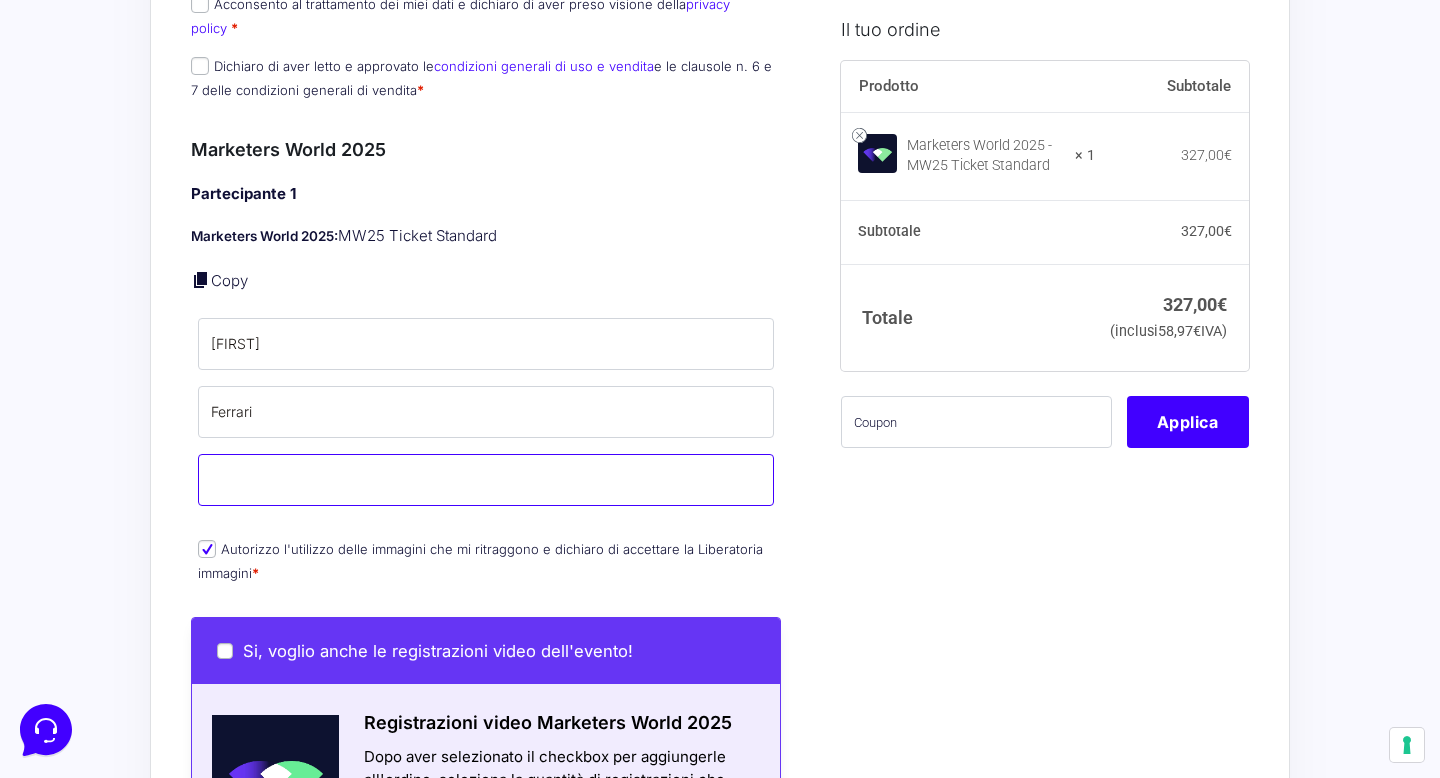 type on "[EMAIL]" 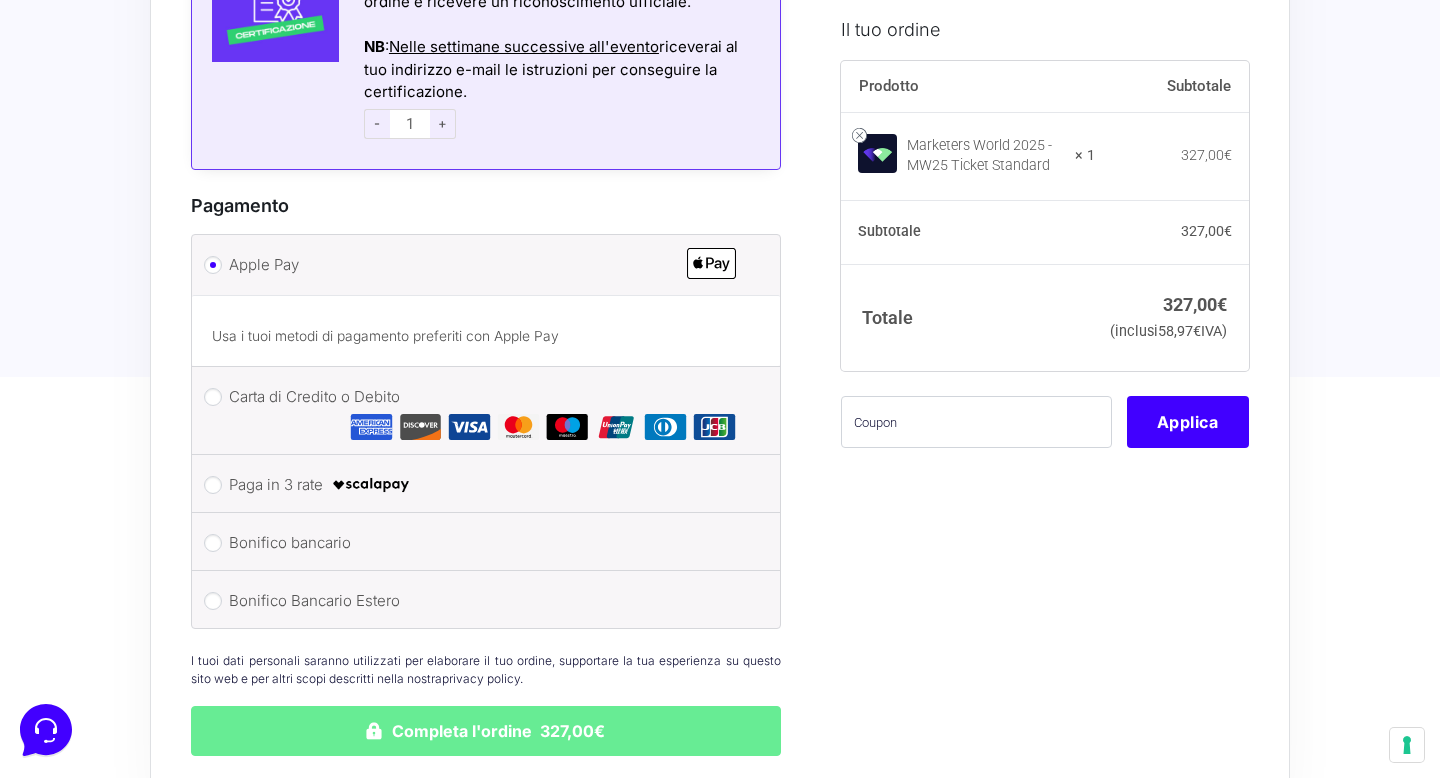 scroll, scrollTop: 1749, scrollLeft: 0, axis: vertical 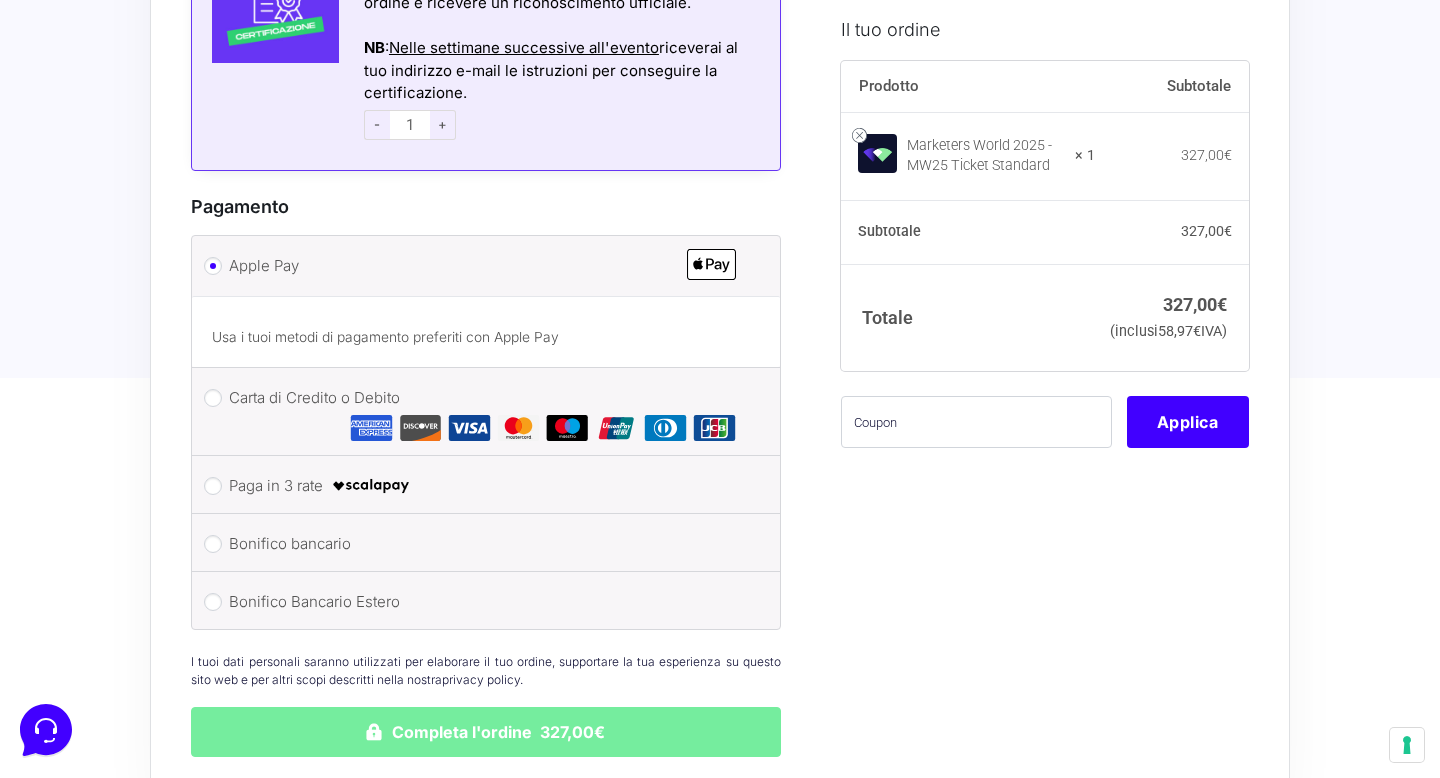 click on "Completa l'ordine  327,00€" at bounding box center (486, 732) 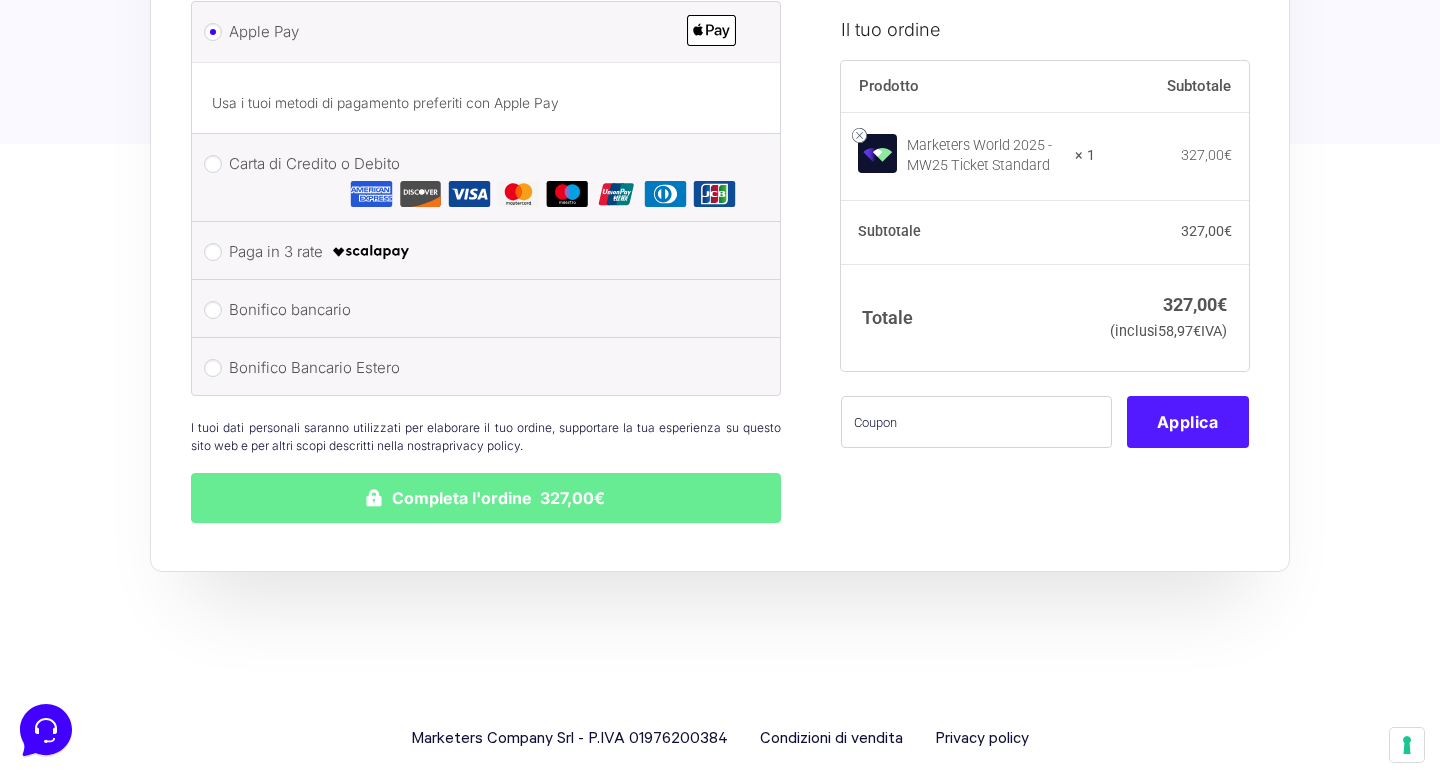 scroll, scrollTop: 1989, scrollLeft: 0, axis: vertical 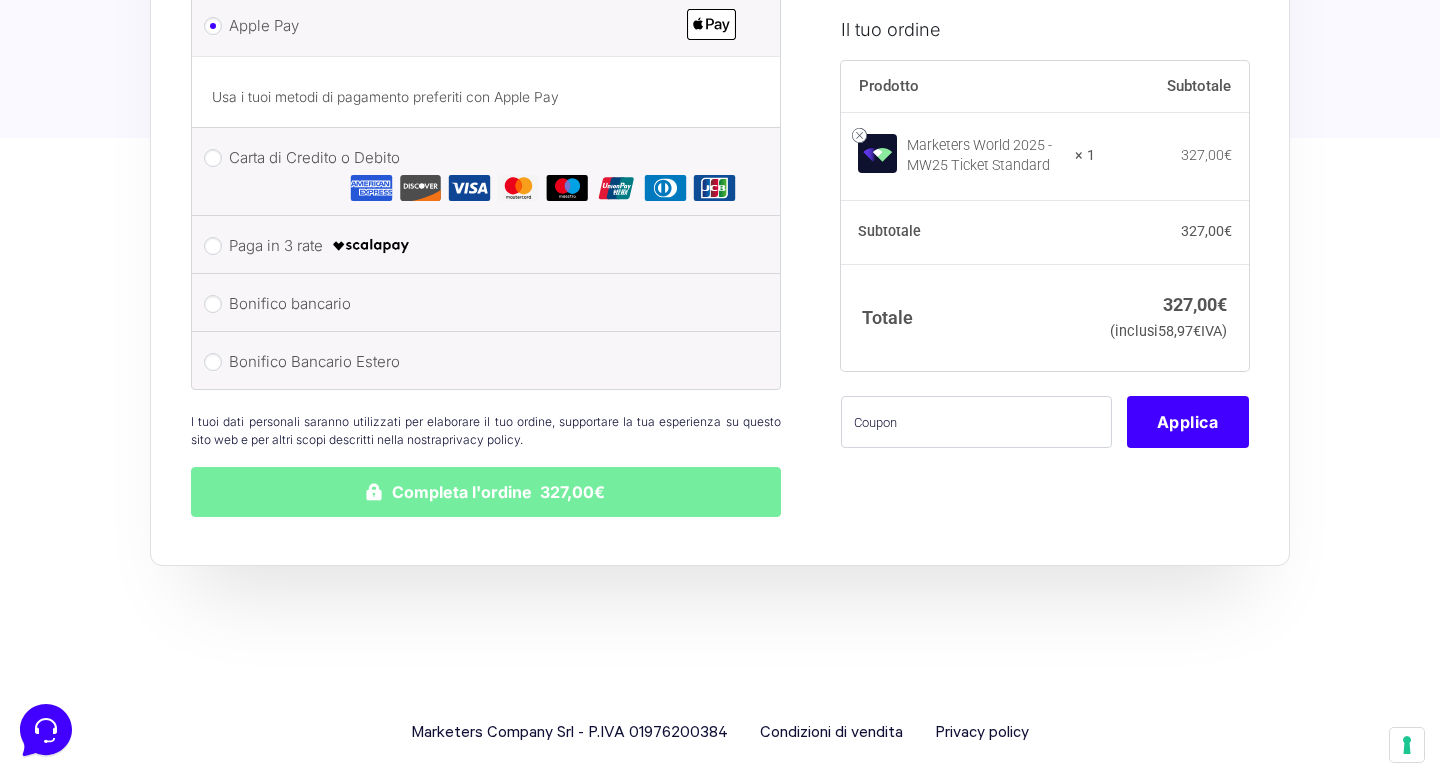 click on "Completa l'ordine  327,00€" at bounding box center (486, 492) 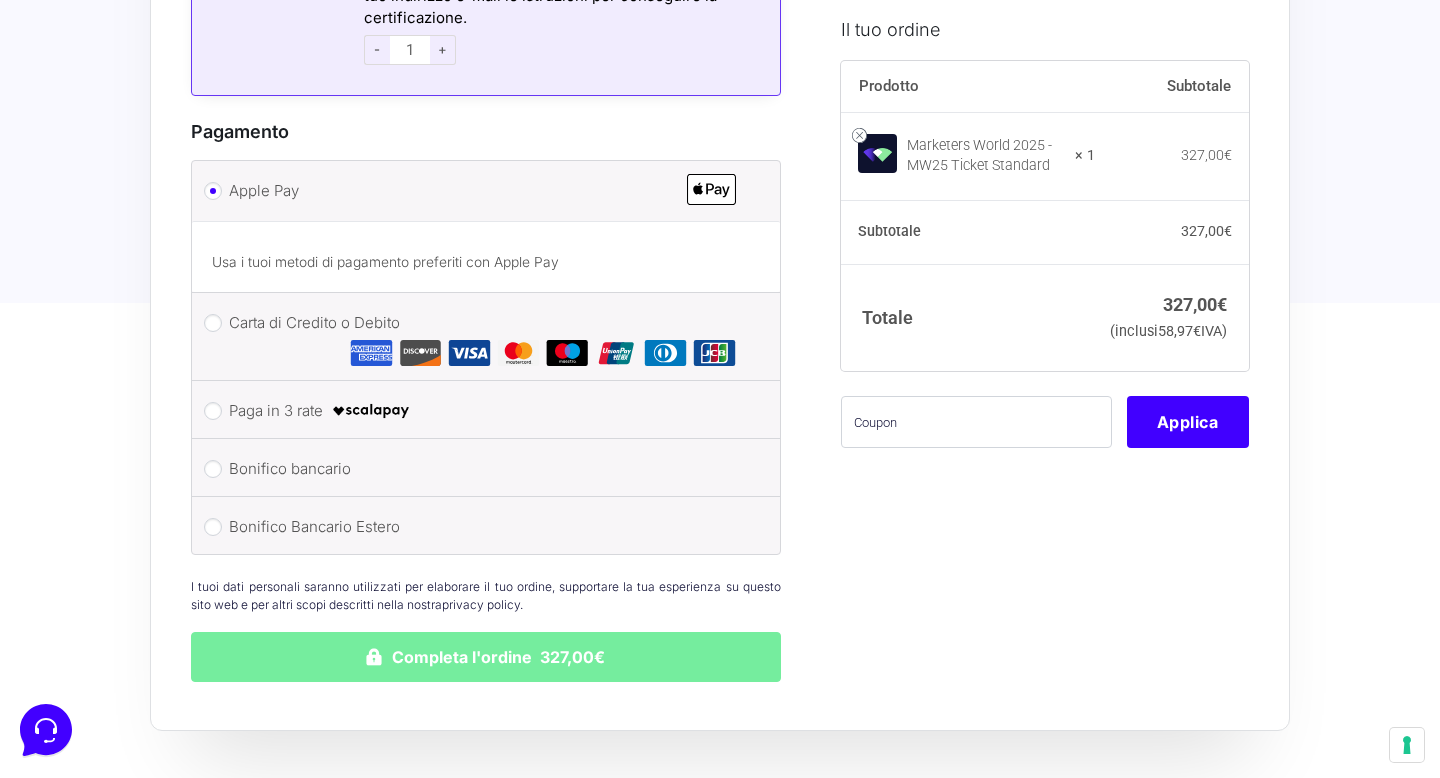 scroll, scrollTop: 1989, scrollLeft: 0, axis: vertical 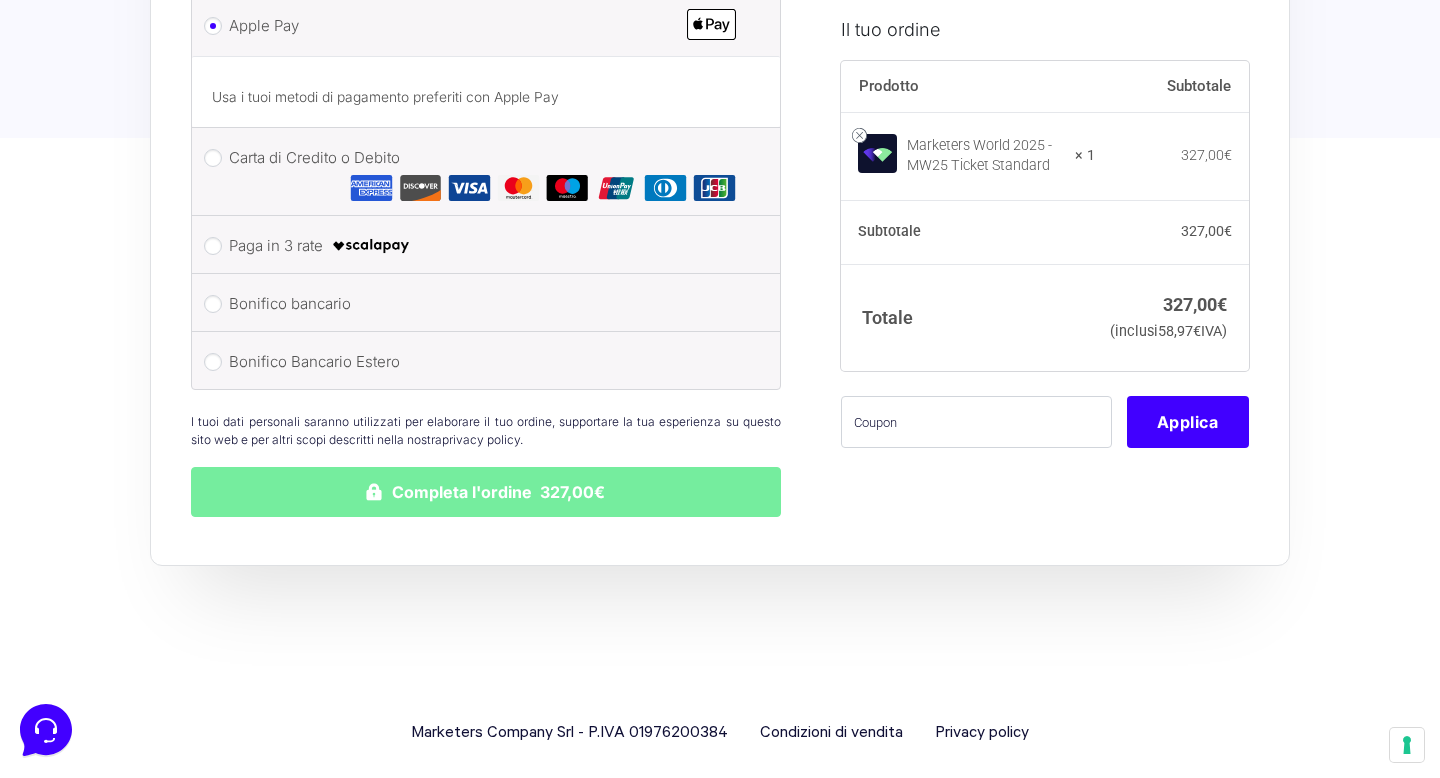 click on "Completa l'ordine  327,00€" at bounding box center (486, 492) 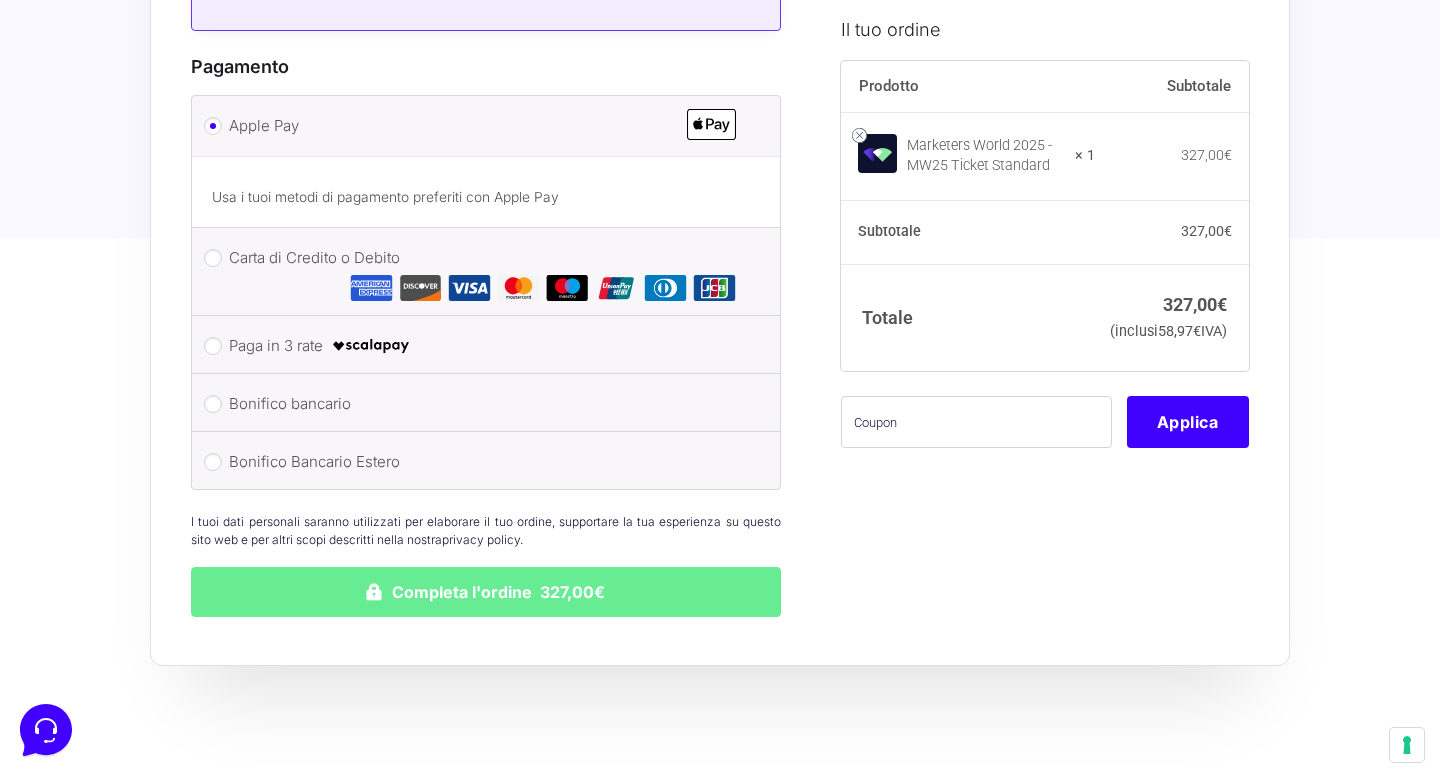 scroll, scrollTop: 1888, scrollLeft: 0, axis: vertical 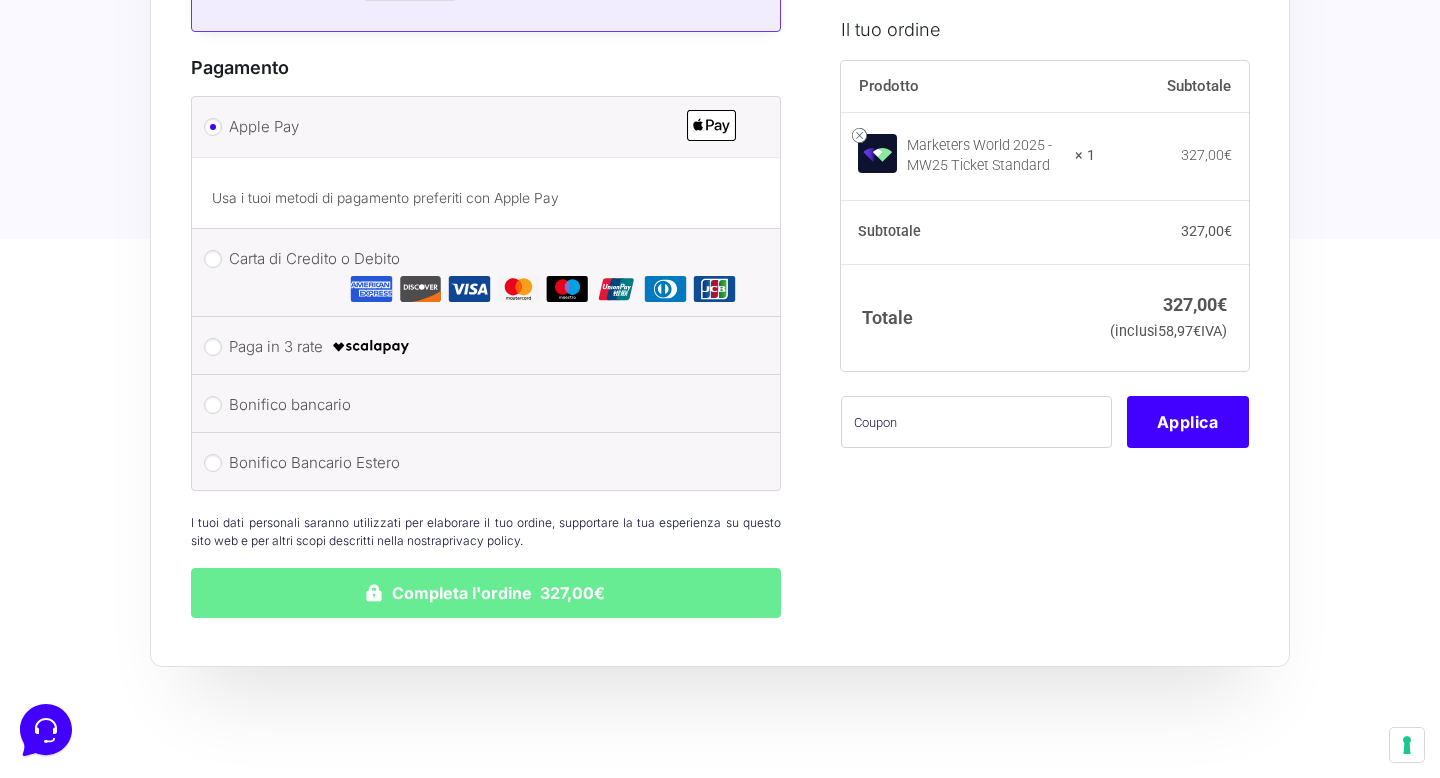 click on "Carta di Credito o Debito" at bounding box center (482, 274) 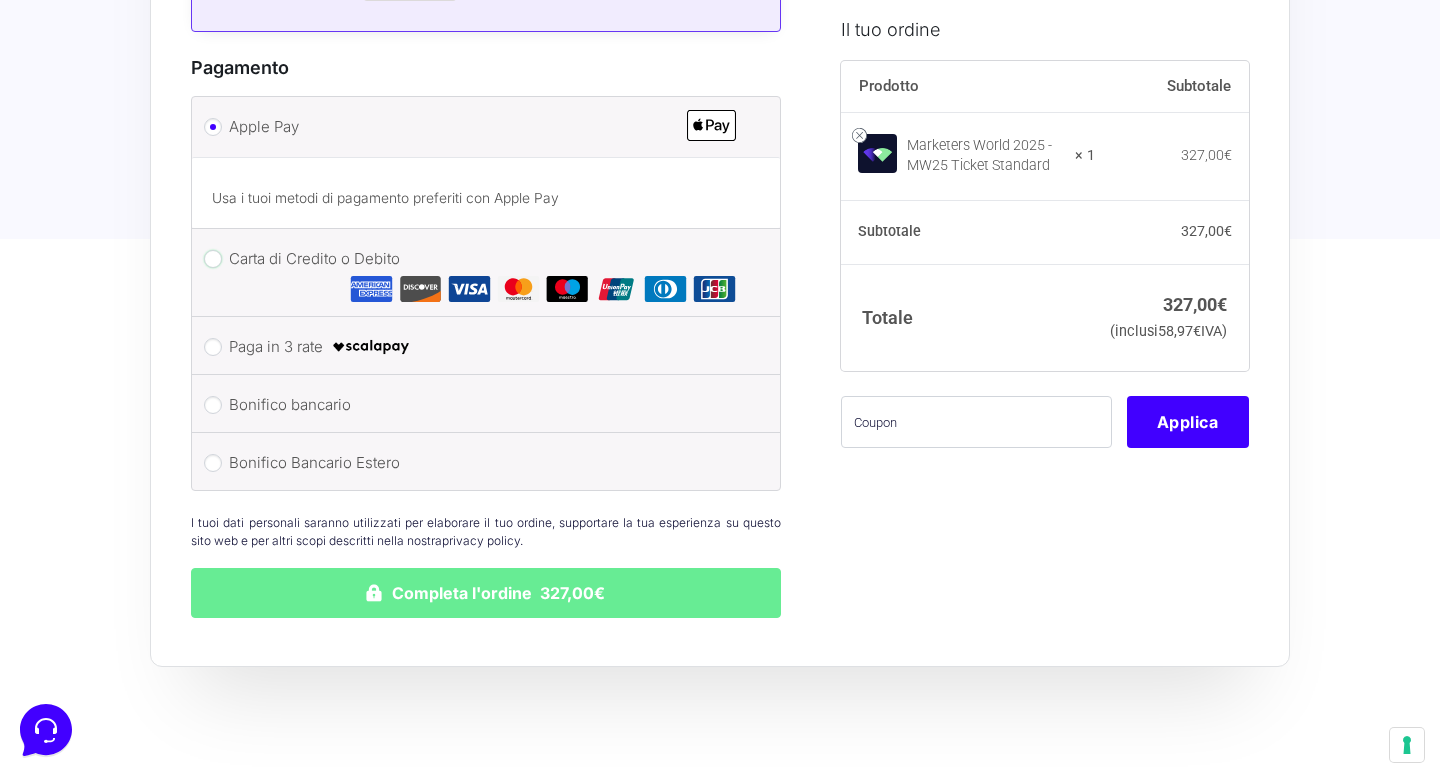 click on "Carta di Credito o Debito" at bounding box center [213, 259] 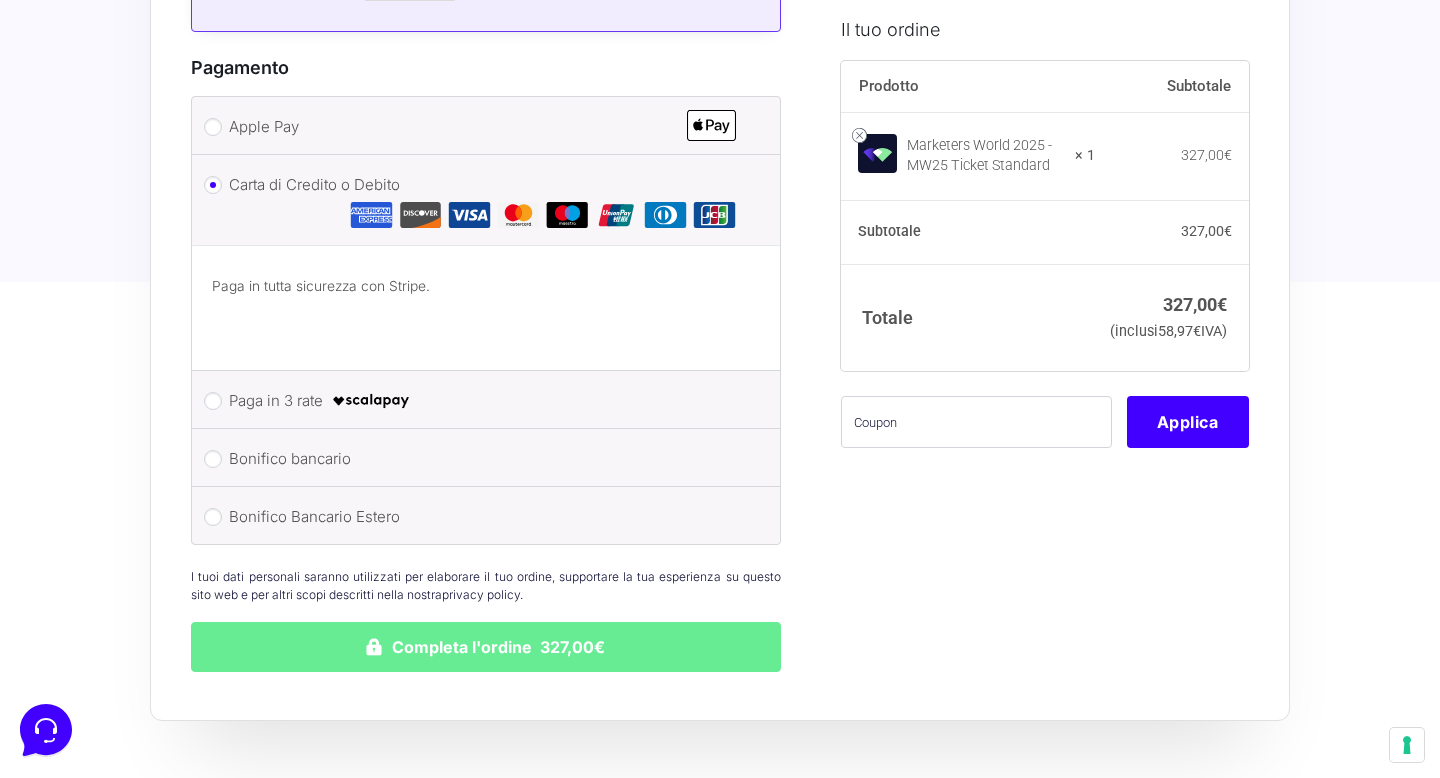 click on "Apple Pay" at bounding box center [482, 127] 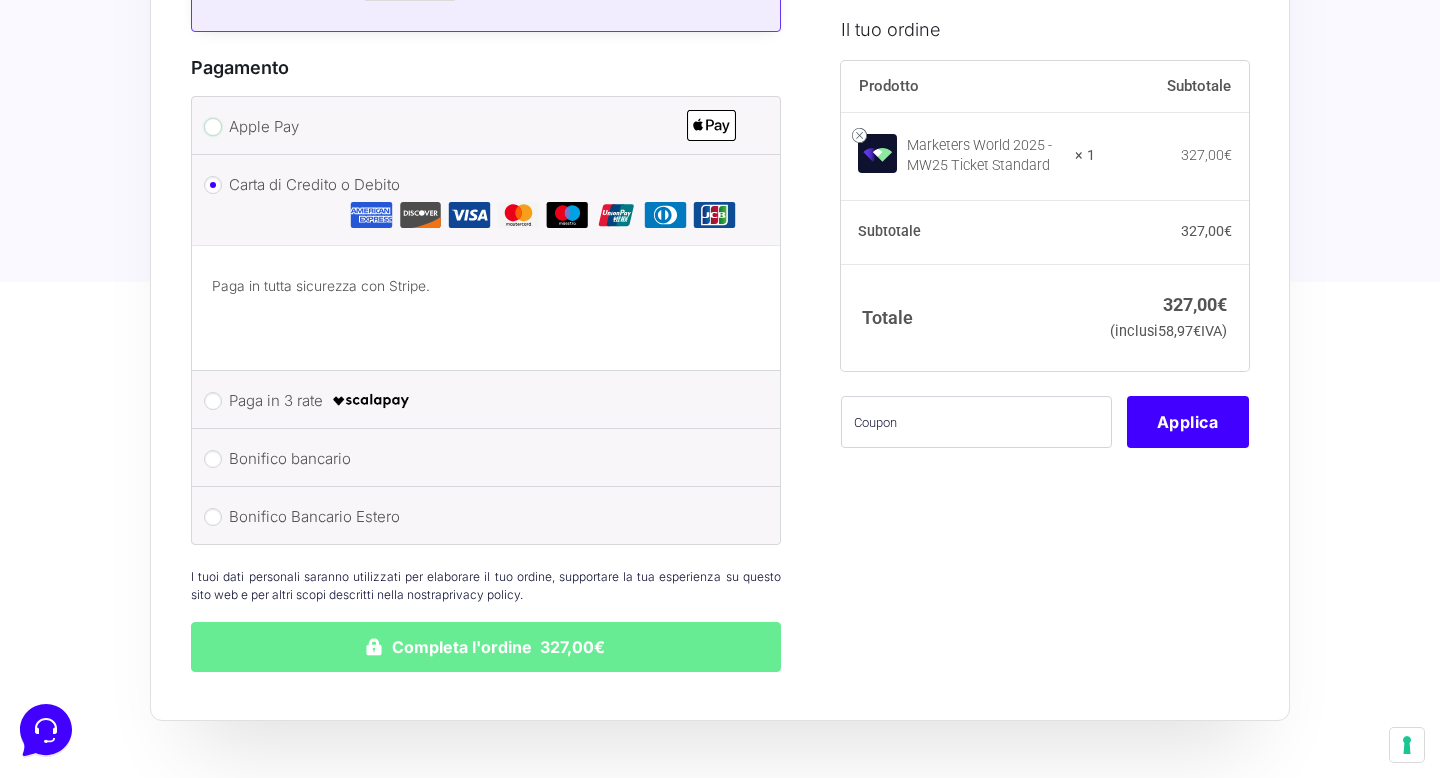 click on "Apple Pay" at bounding box center (213, 127) 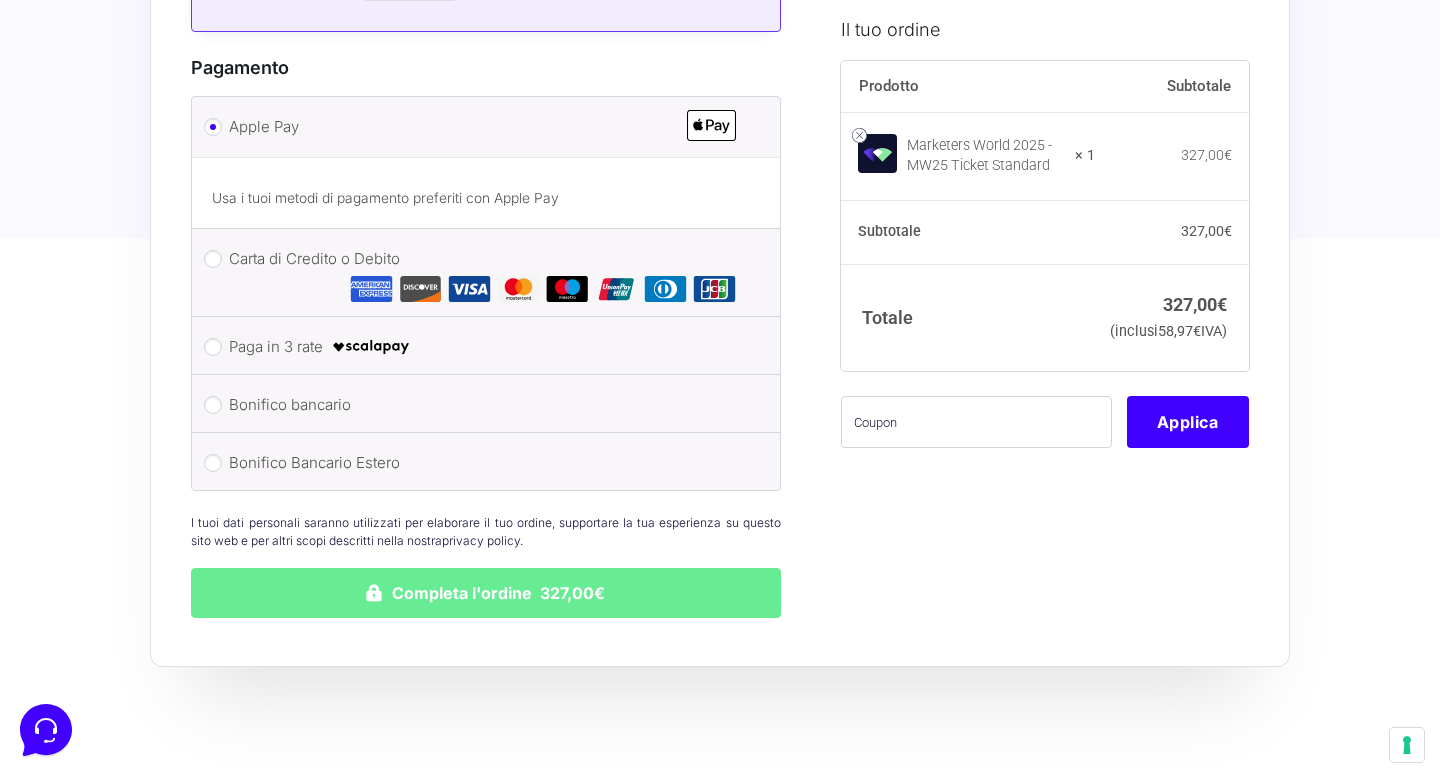 click on "Carta di Credito o Debito" at bounding box center (482, 274) 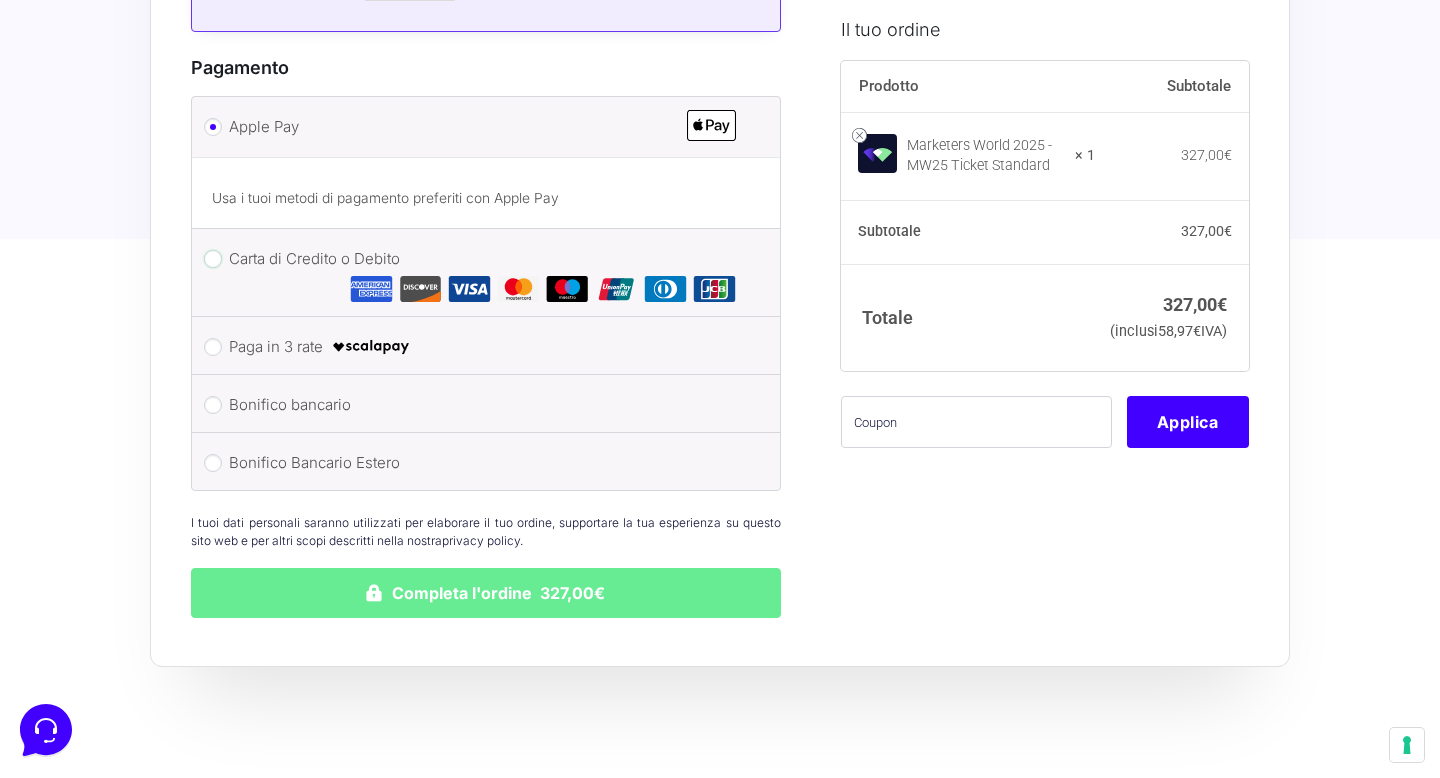 click on "Carta di Credito o Debito" at bounding box center (213, 259) 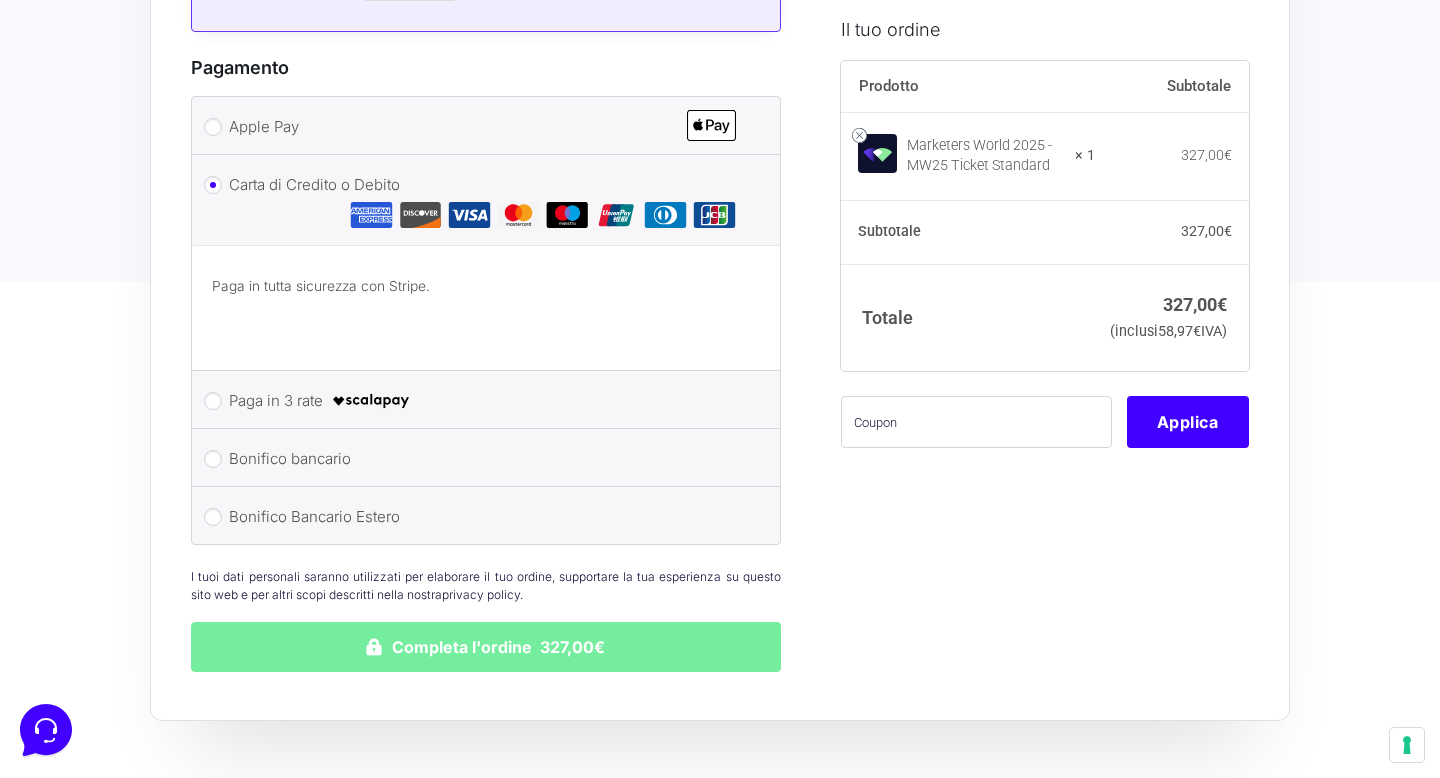 click on "Completa l'ordine  327,00€" at bounding box center (486, 647) 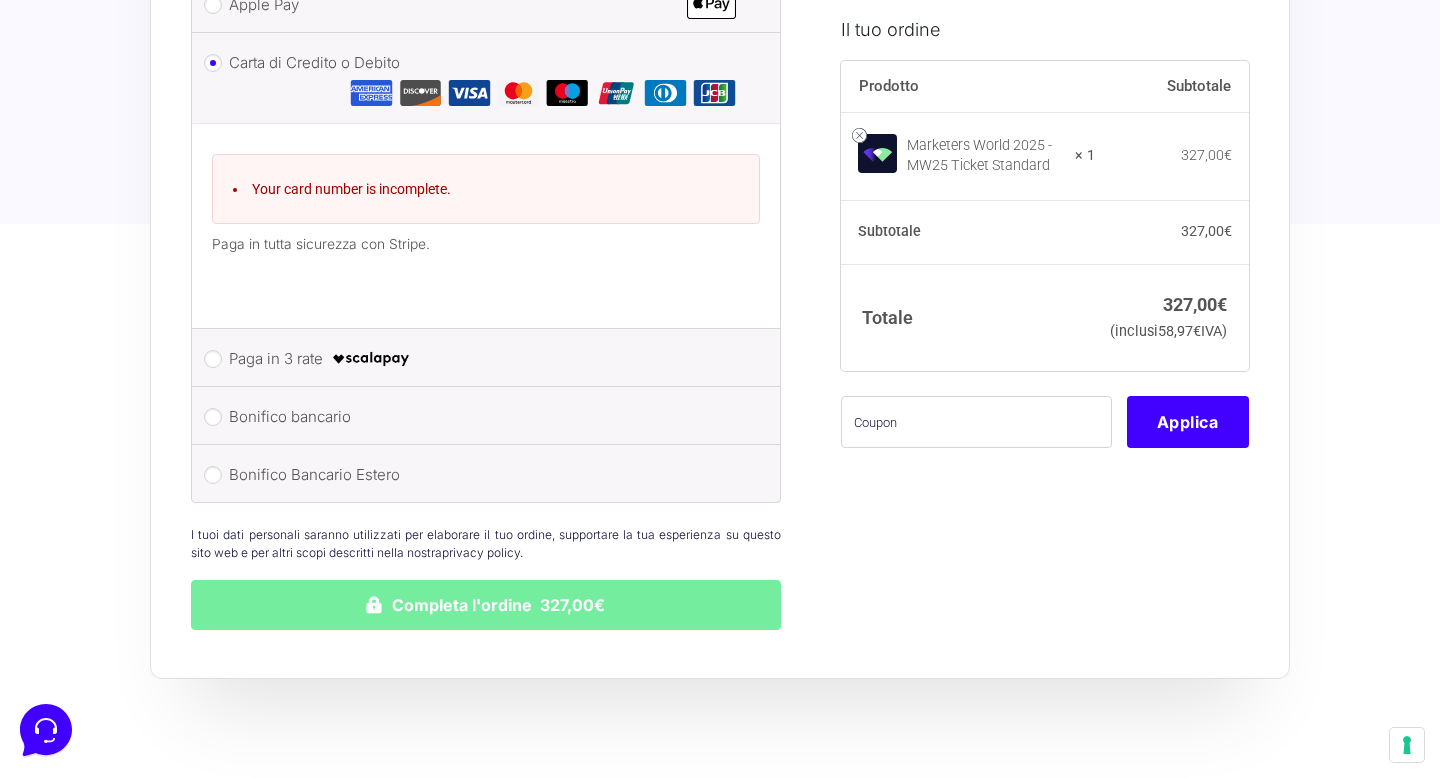 scroll, scrollTop: 2013, scrollLeft: 0, axis: vertical 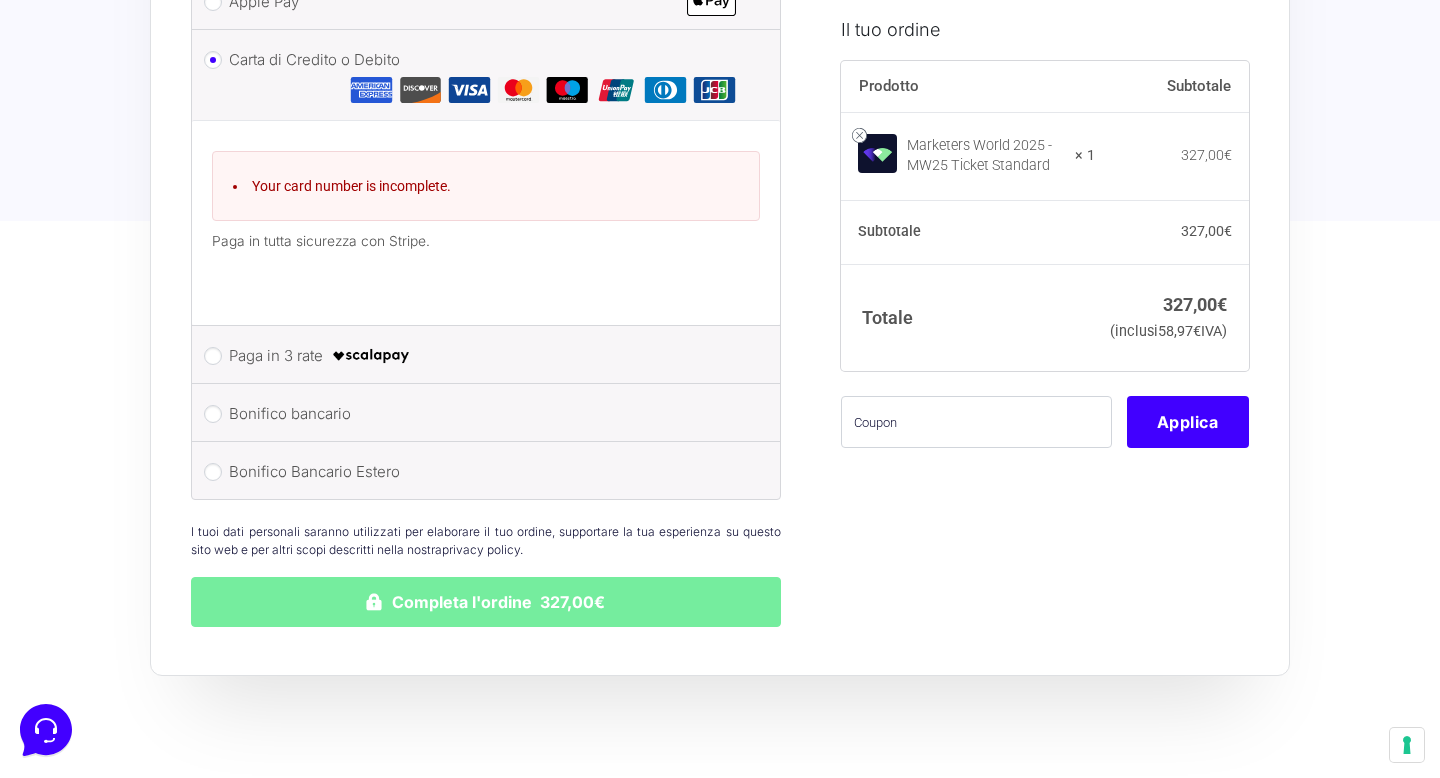 click on "Completa l'ordine  327,00€" at bounding box center [486, 602] 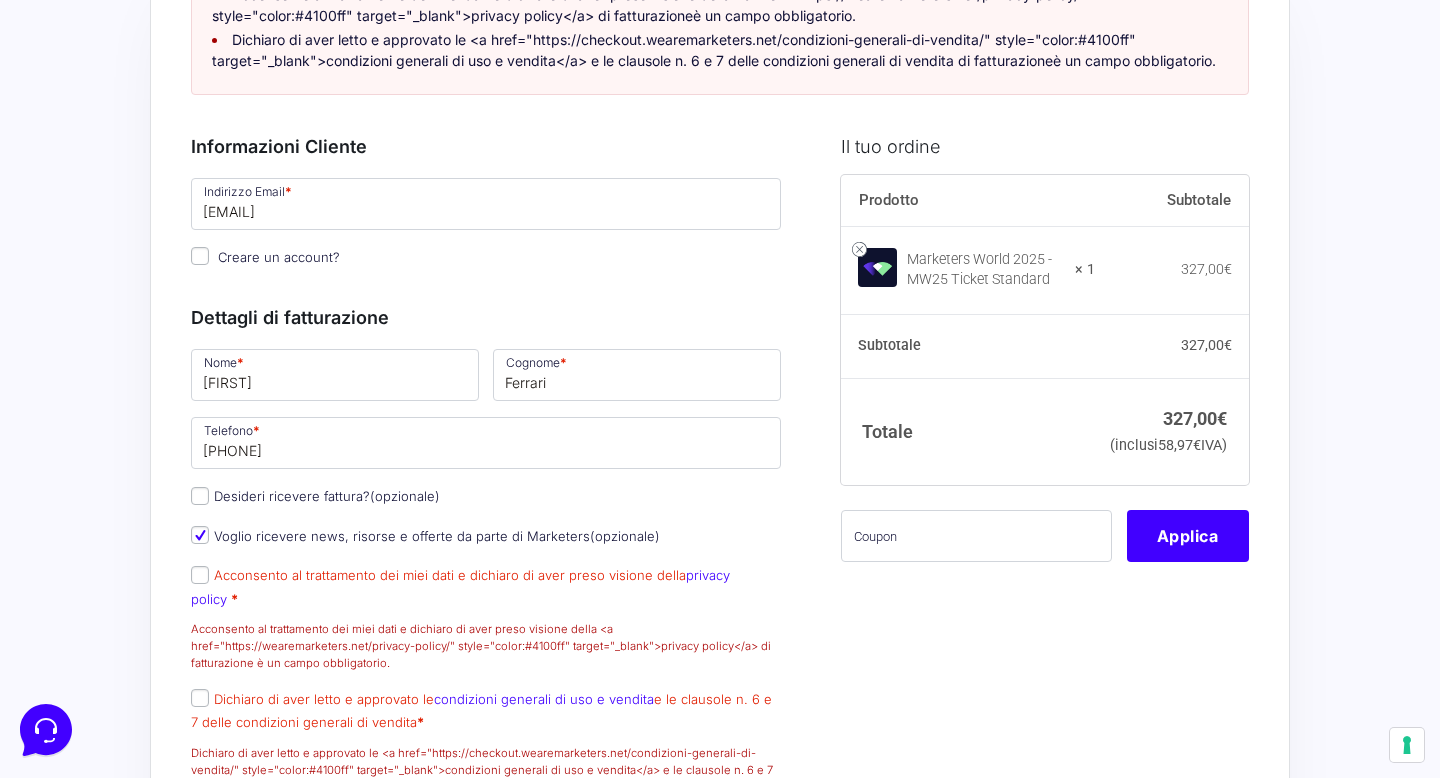 scroll, scrollTop: 210, scrollLeft: 0, axis: vertical 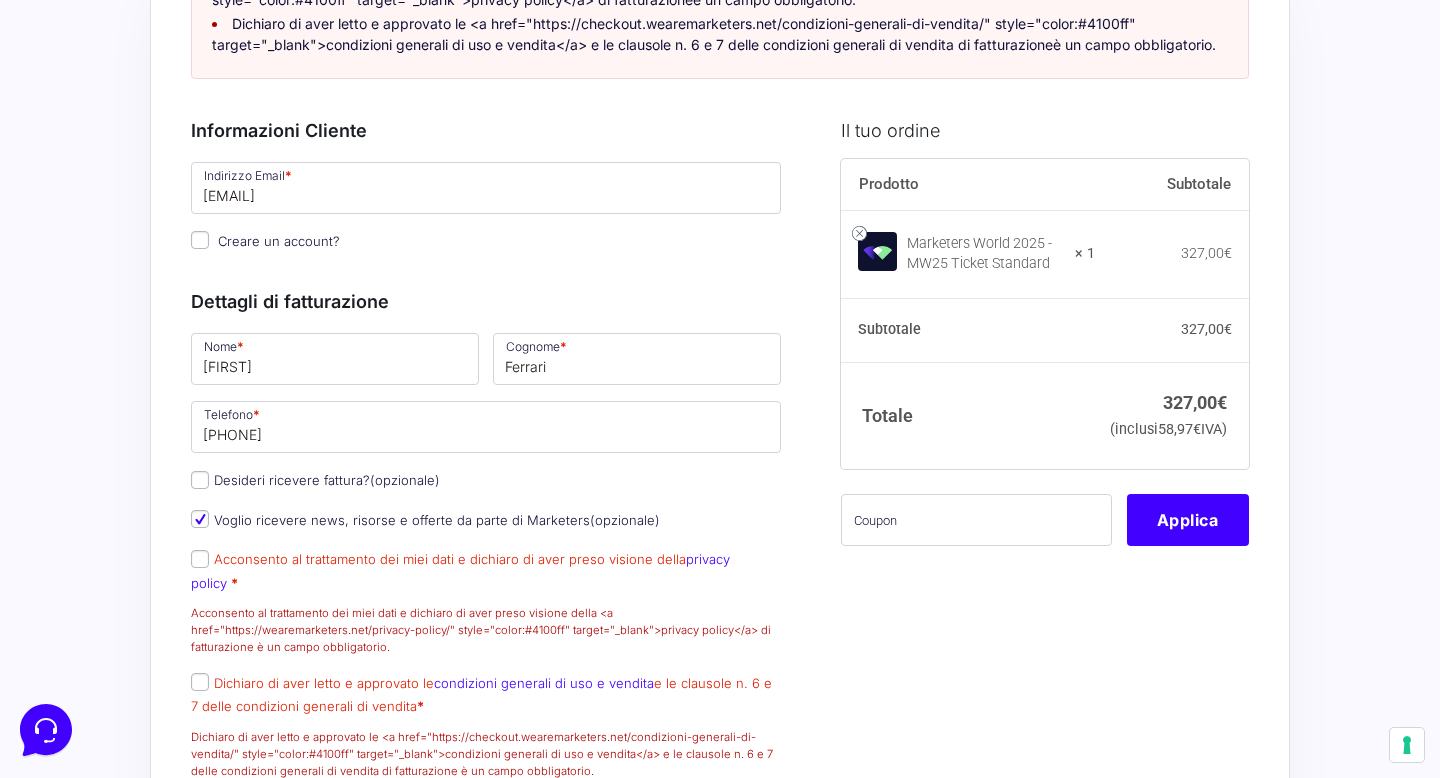 click on "Acconsento al trattamento dei miei dati e dichiaro di aver preso visione della privacy policy * Acconsento al trattamento dei miei dati e dichiaro di aver preso visione della privacy policy Acconsento al trattamento dei miei dati e dichiaro di aver preso visione della <a href="https://wearemarketers.net/privacy-policy/" style="color:#4100ff" target="_blank">privacy policy</a> di fatturazione è un campo obbligatorio." at bounding box center [486, 602] 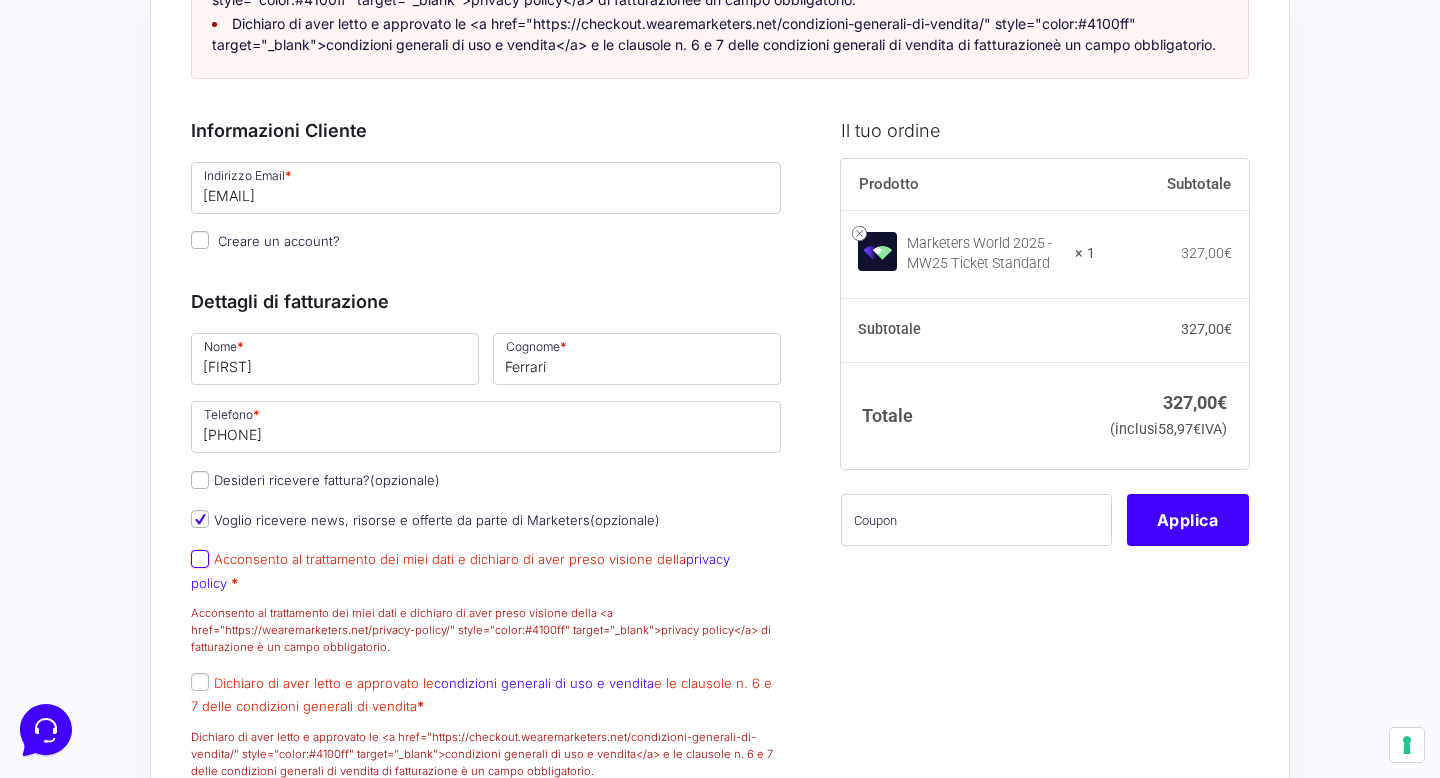 click on "Acconsento al trattamento dei miei dati e dichiaro di aver preso visione della  privacy policy   *" at bounding box center [200, 559] 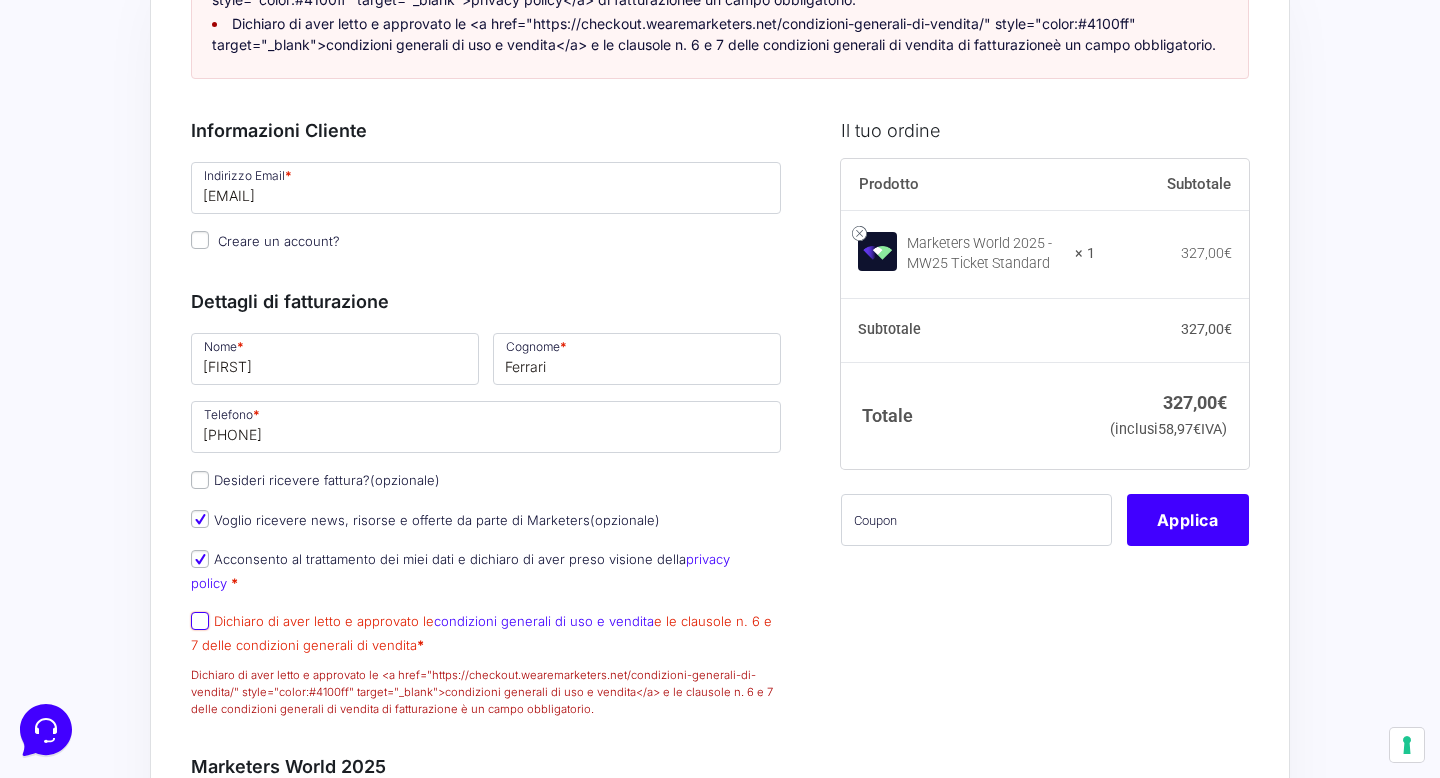 click on "Dichiaro di aver letto e approvato le  condizioni generali di uso e vendita  e le clausole n. 6 e 7 delle condizioni generali di vendita  *" at bounding box center [200, 621] 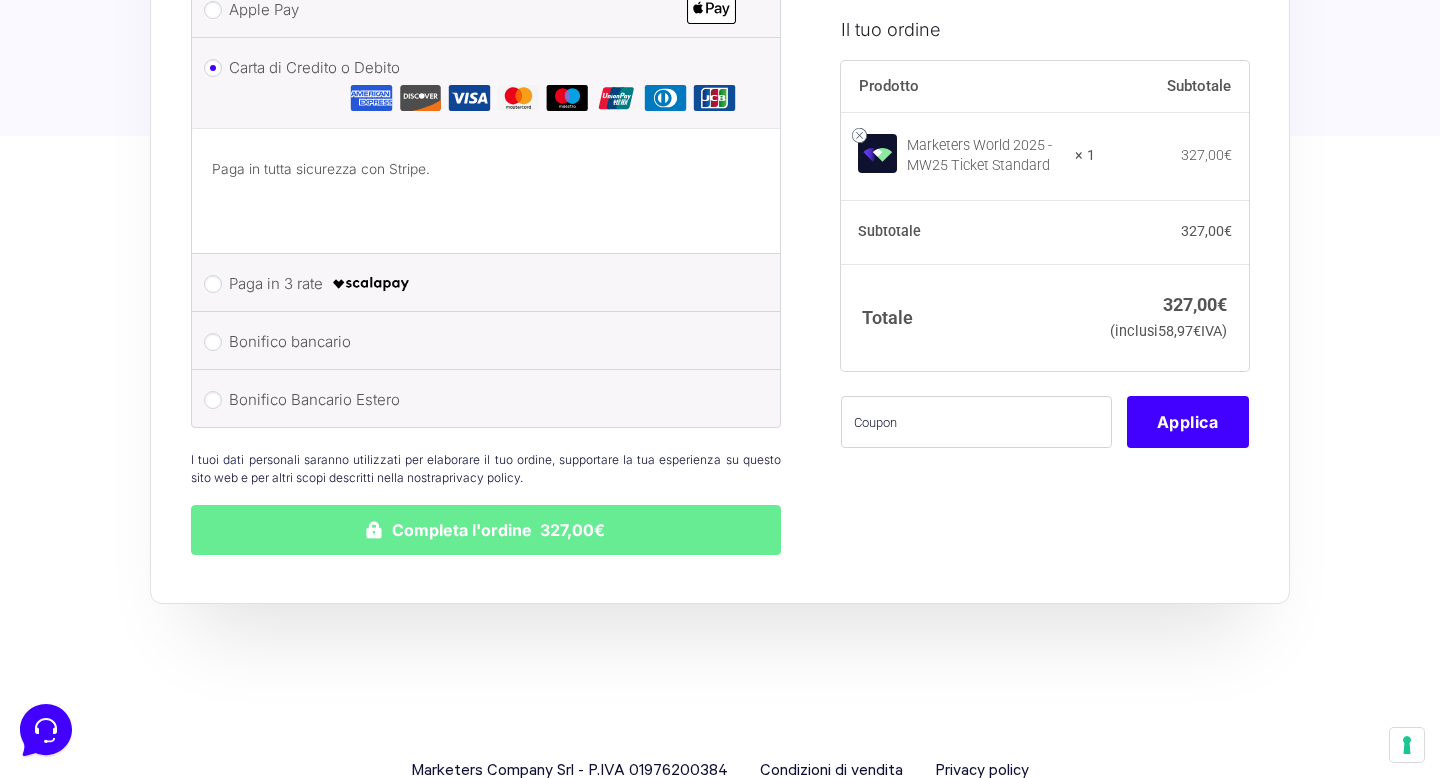 scroll, scrollTop: 2210, scrollLeft: 0, axis: vertical 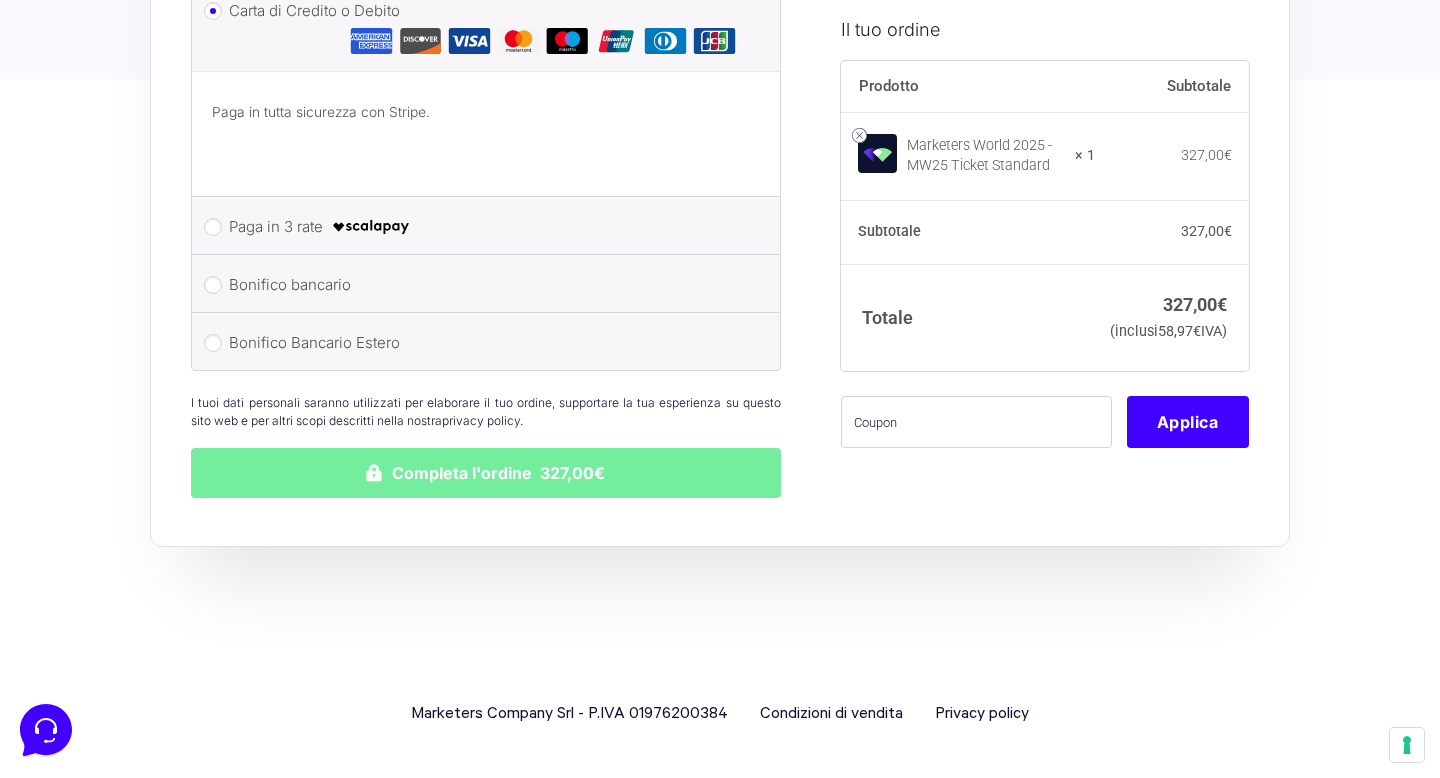 click on "Completa l'ordine  327,00€" at bounding box center [486, 473] 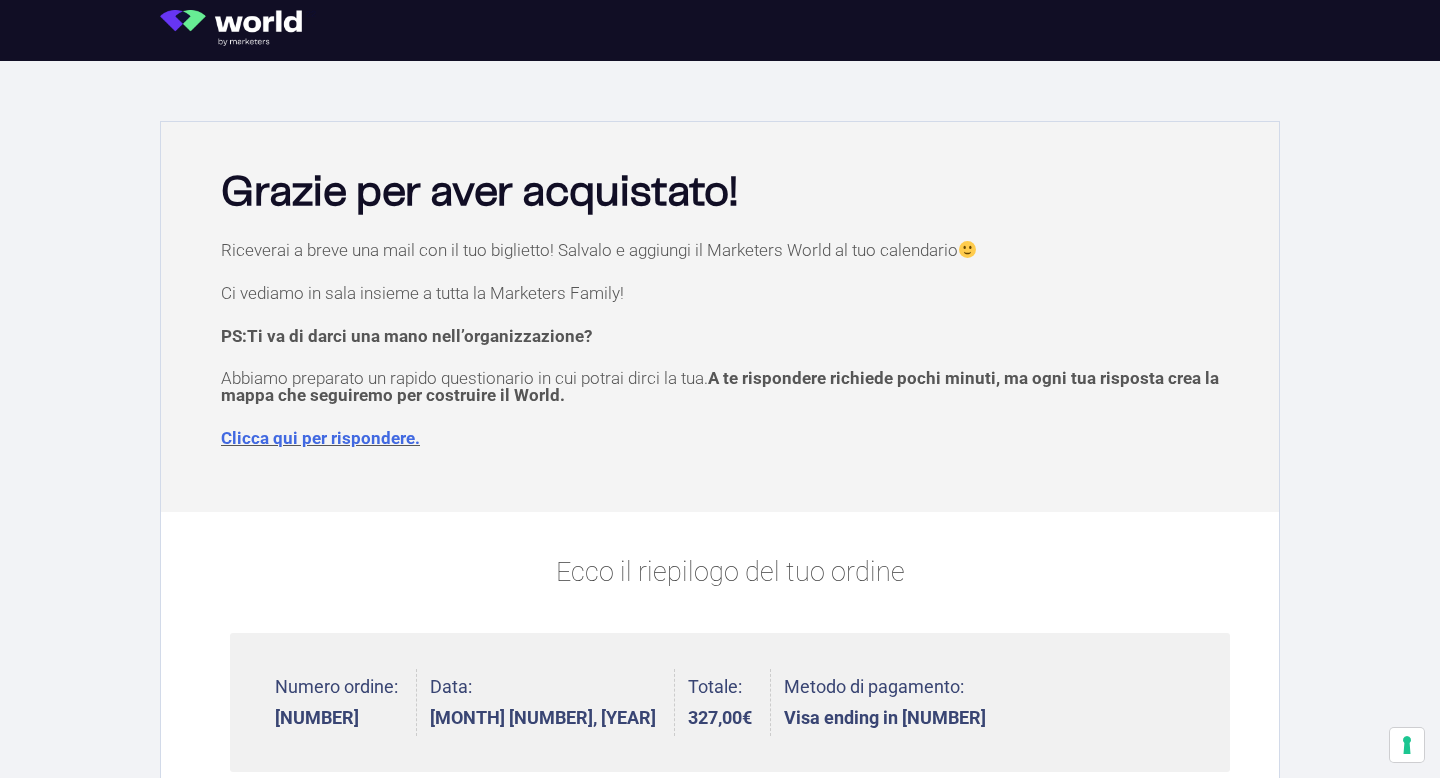 scroll, scrollTop: 0, scrollLeft: 0, axis: both 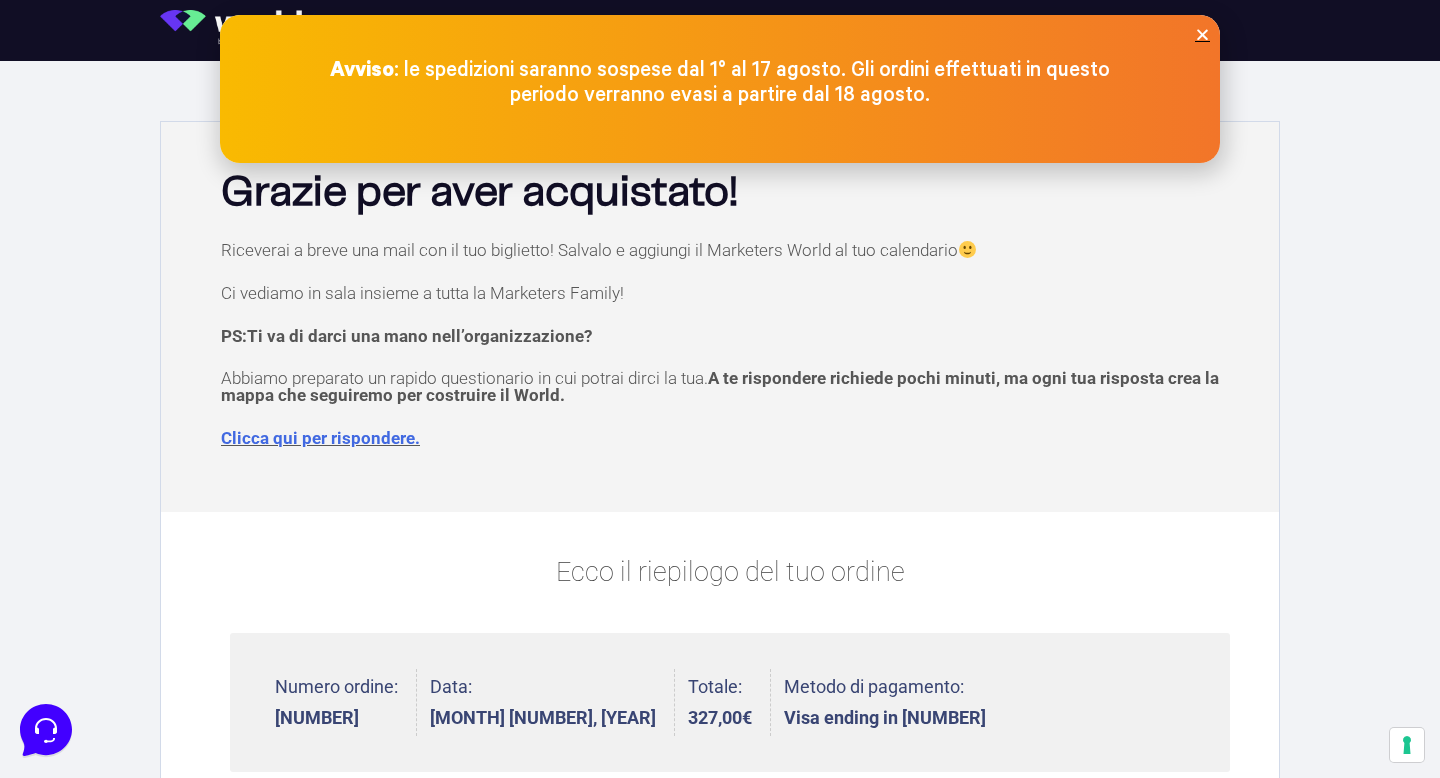 click at bounding box center (1202, 34) 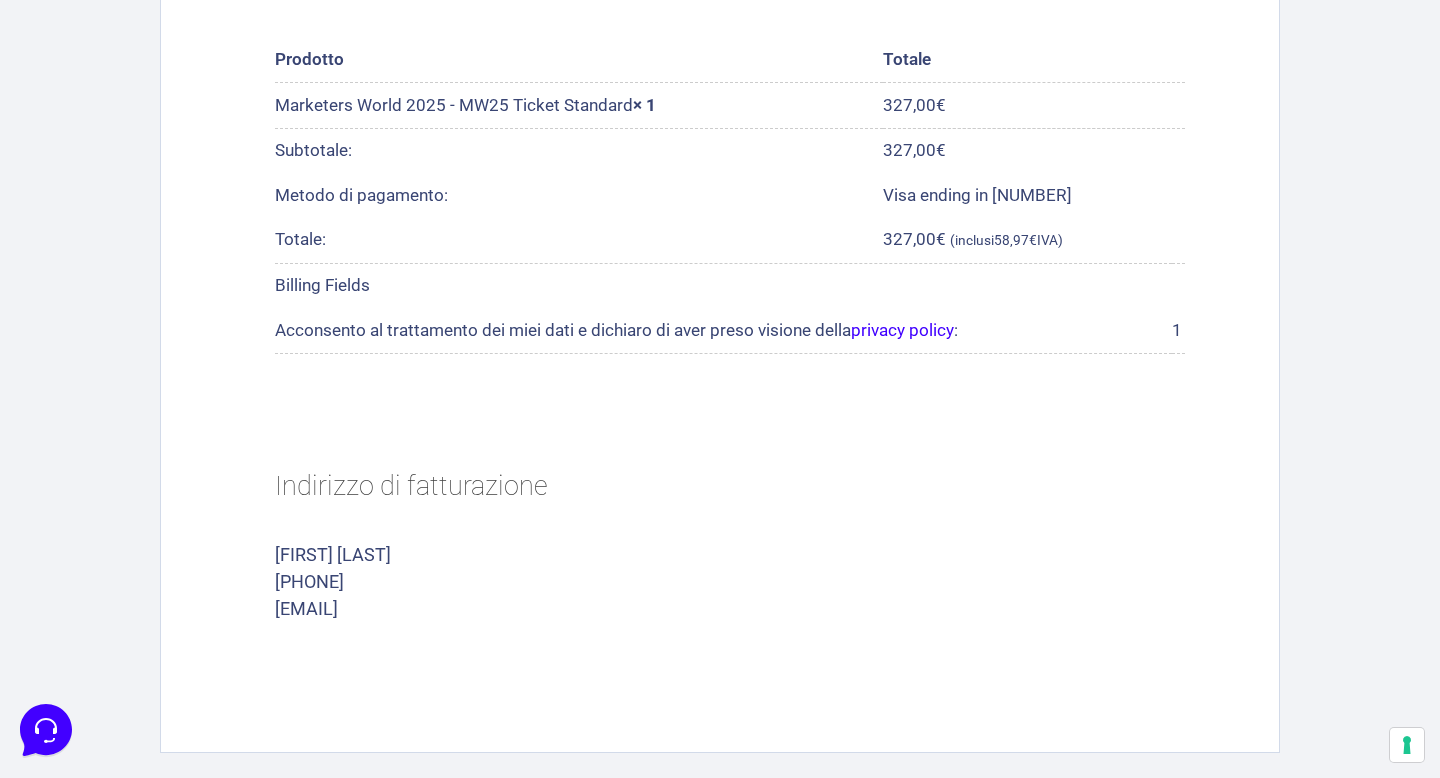 scroll, scrollTop: 1009, scrollLeft: 0, axis: vertical 